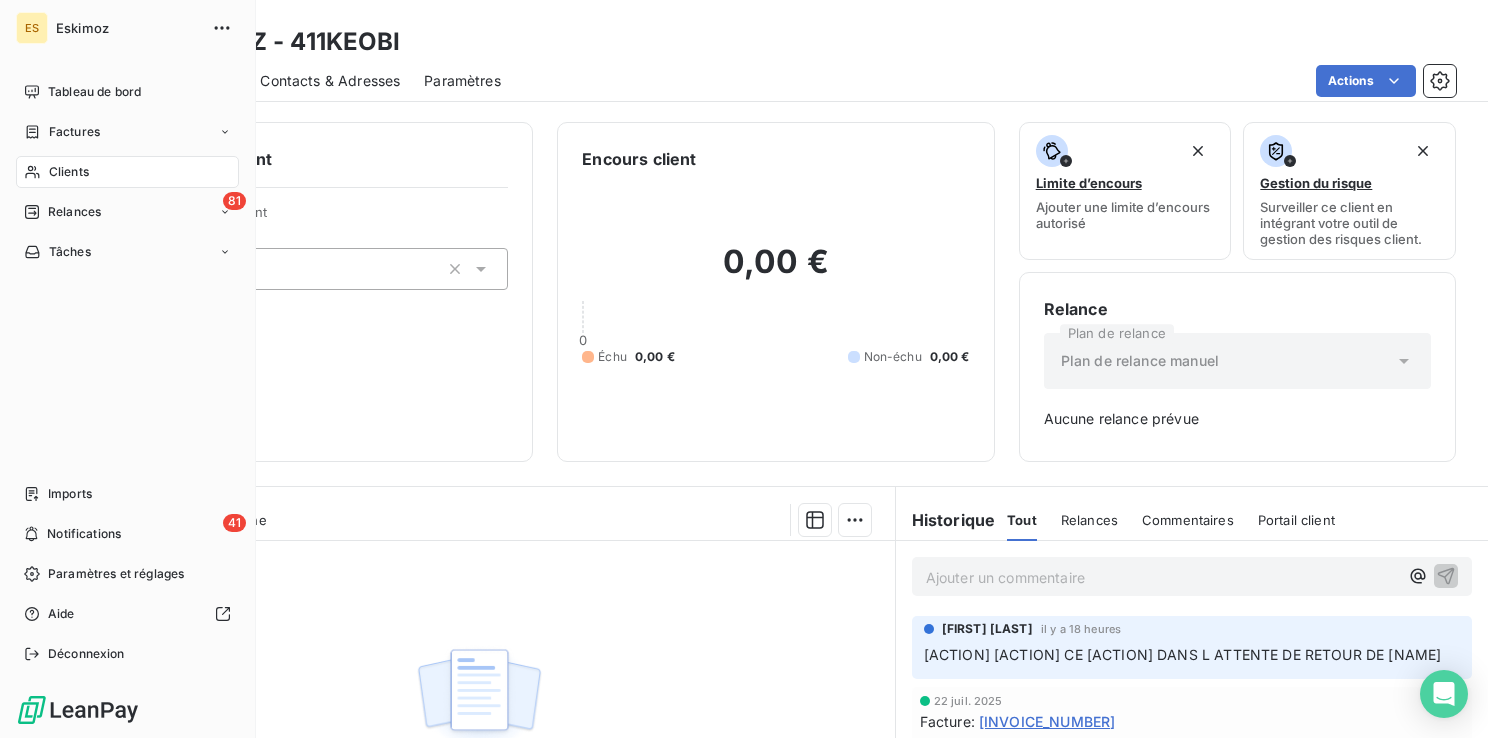 scroll, scrollTop: 0, scrollLeft: 0, axis: both 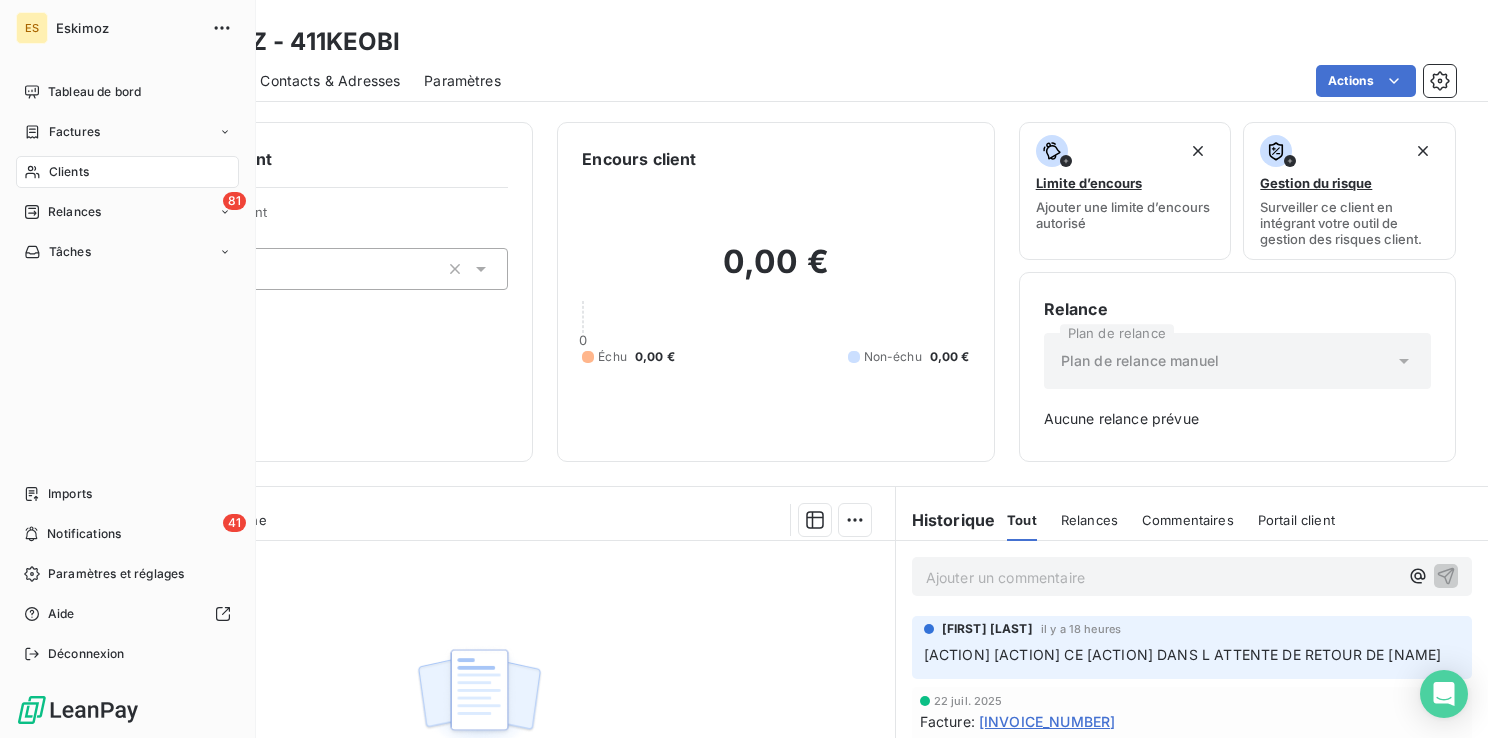 click on "Clients" at bounding box center [69, 172] 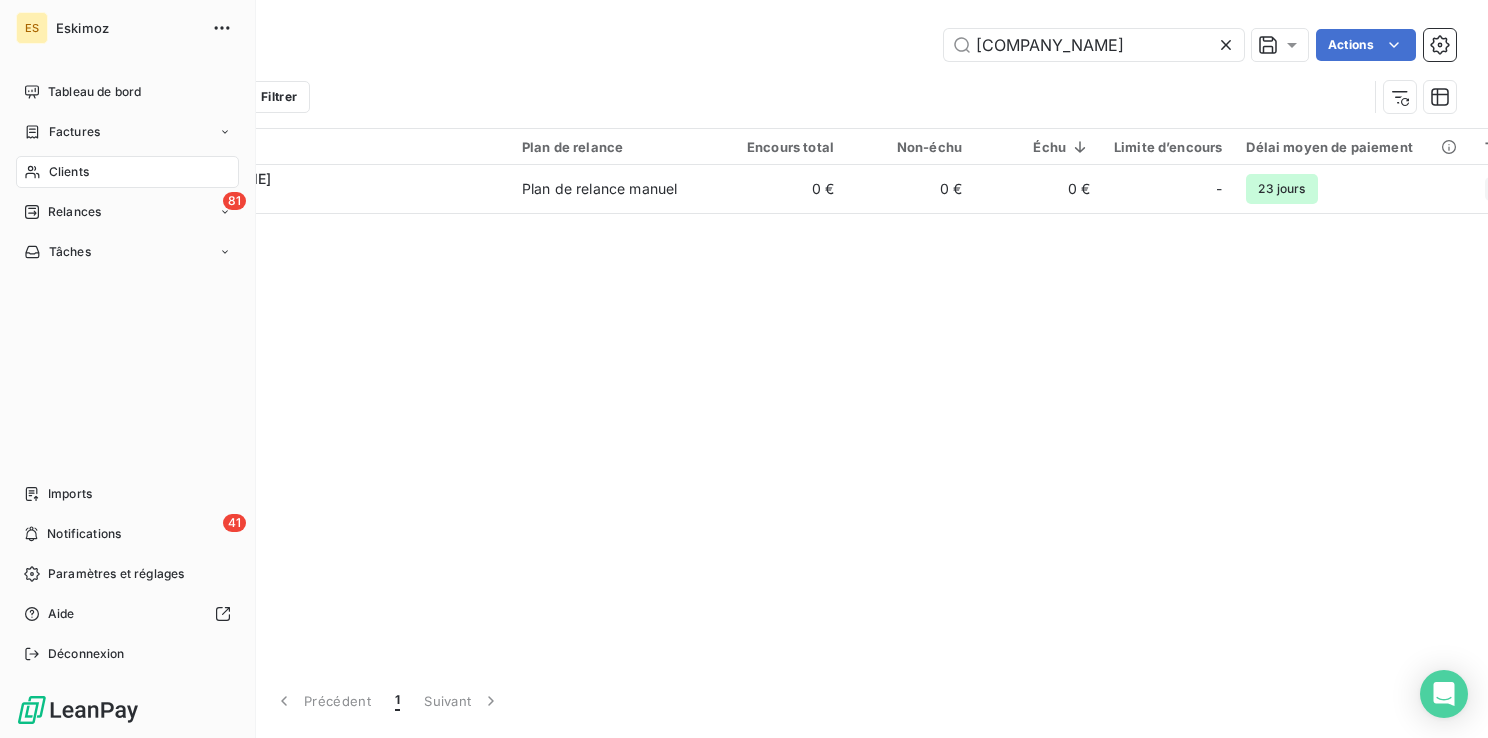 drag, startPoint x: 61, startPoint y: 178, endPoint x: 169, endPoint y: 124, distance: 120.74767 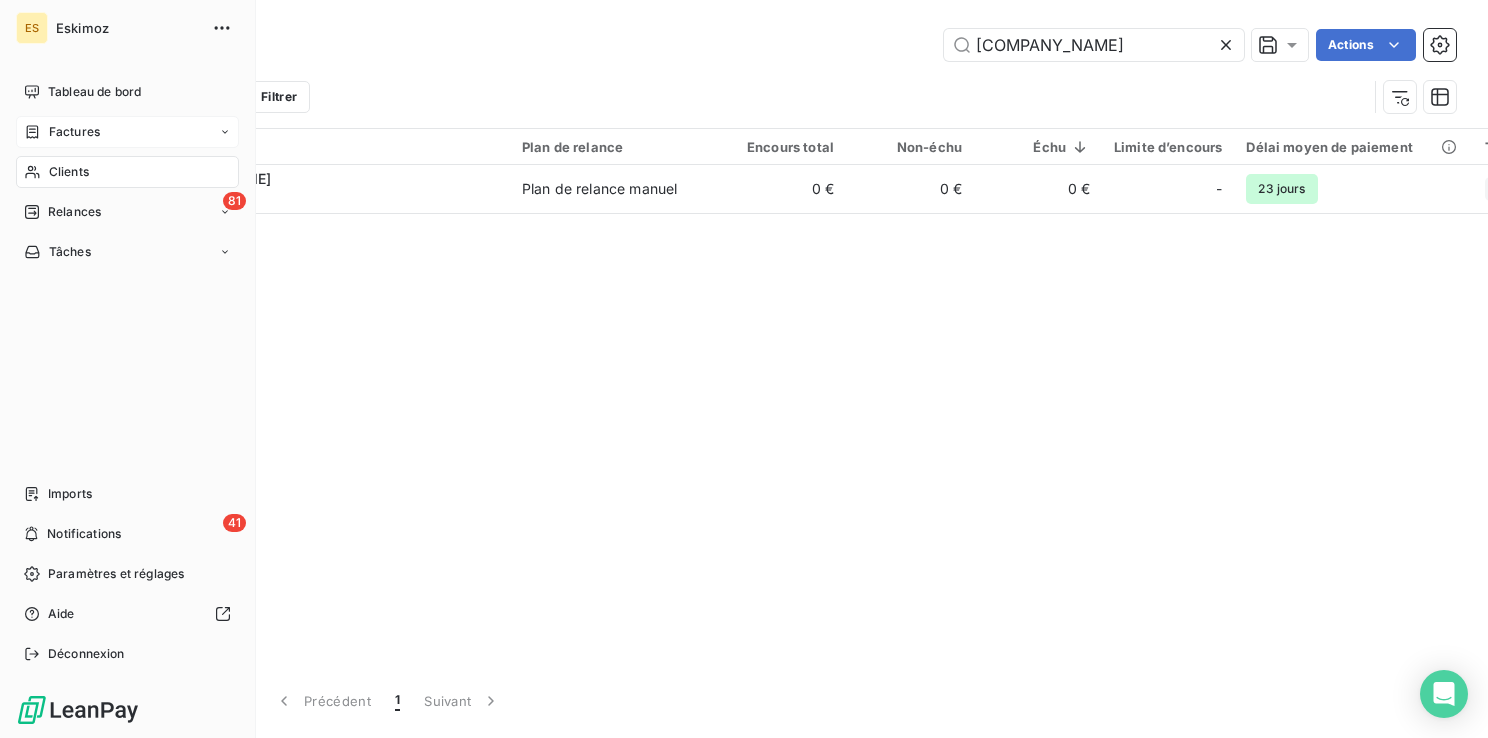 click on "Clients" at bounding box center [69, 172] 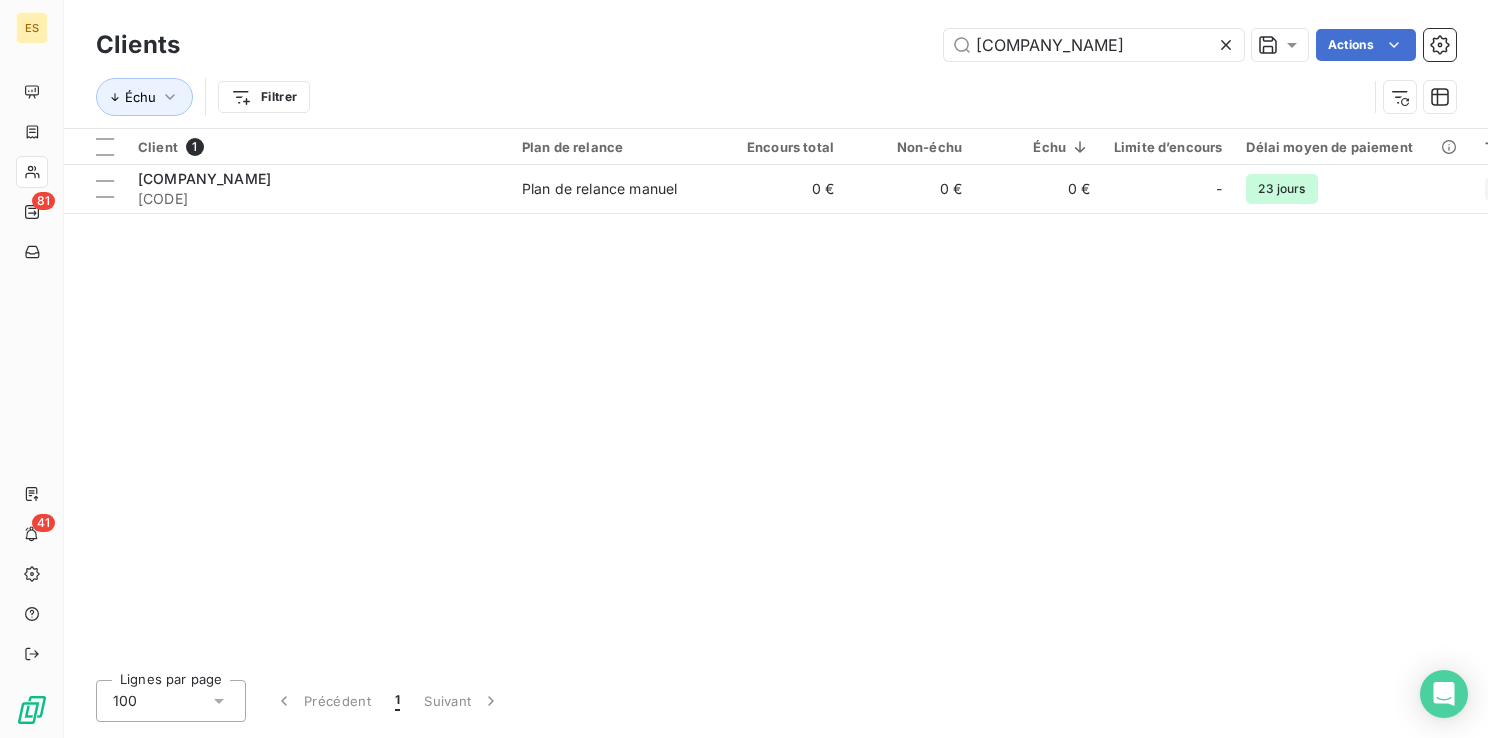 click at bounding box center (1230, 45) 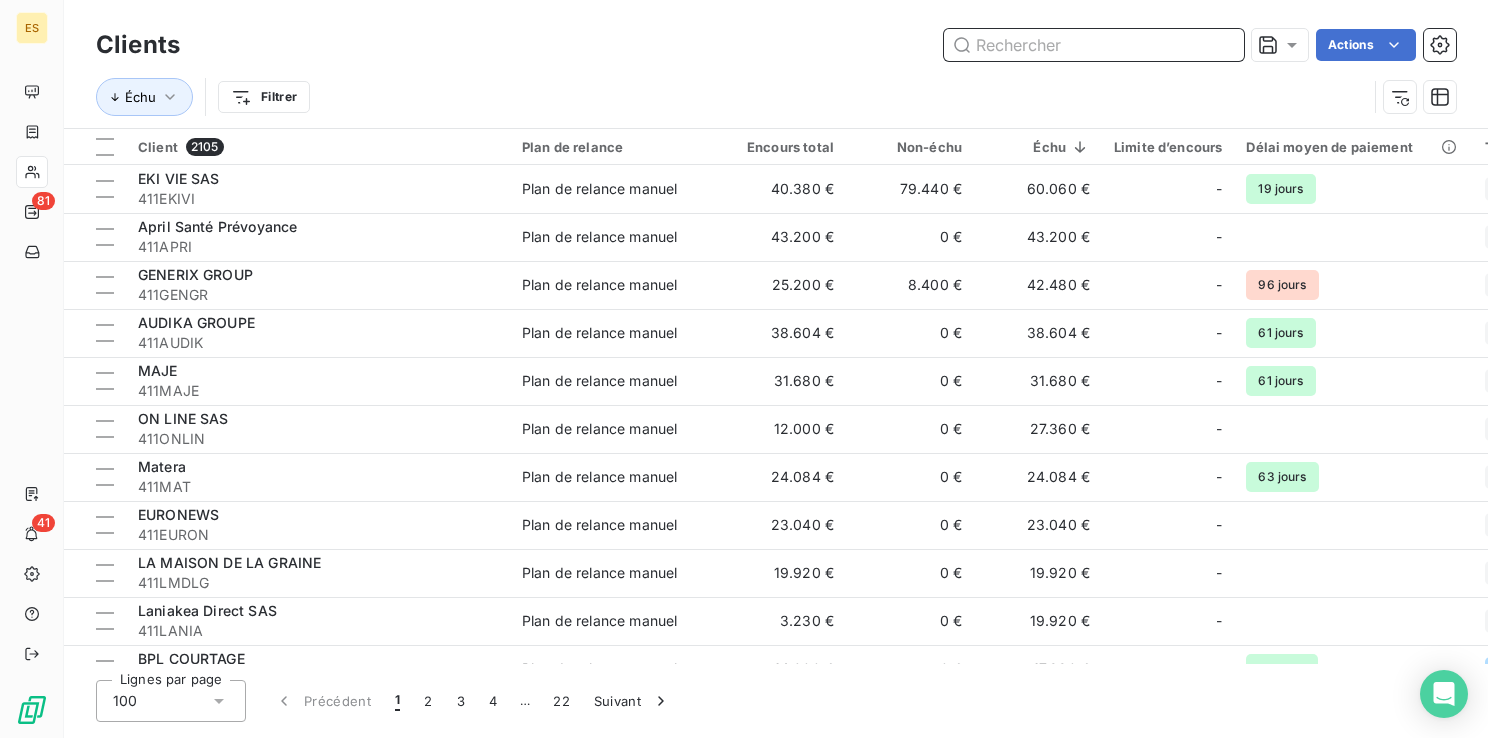 click at bounding box center (1094, 45) 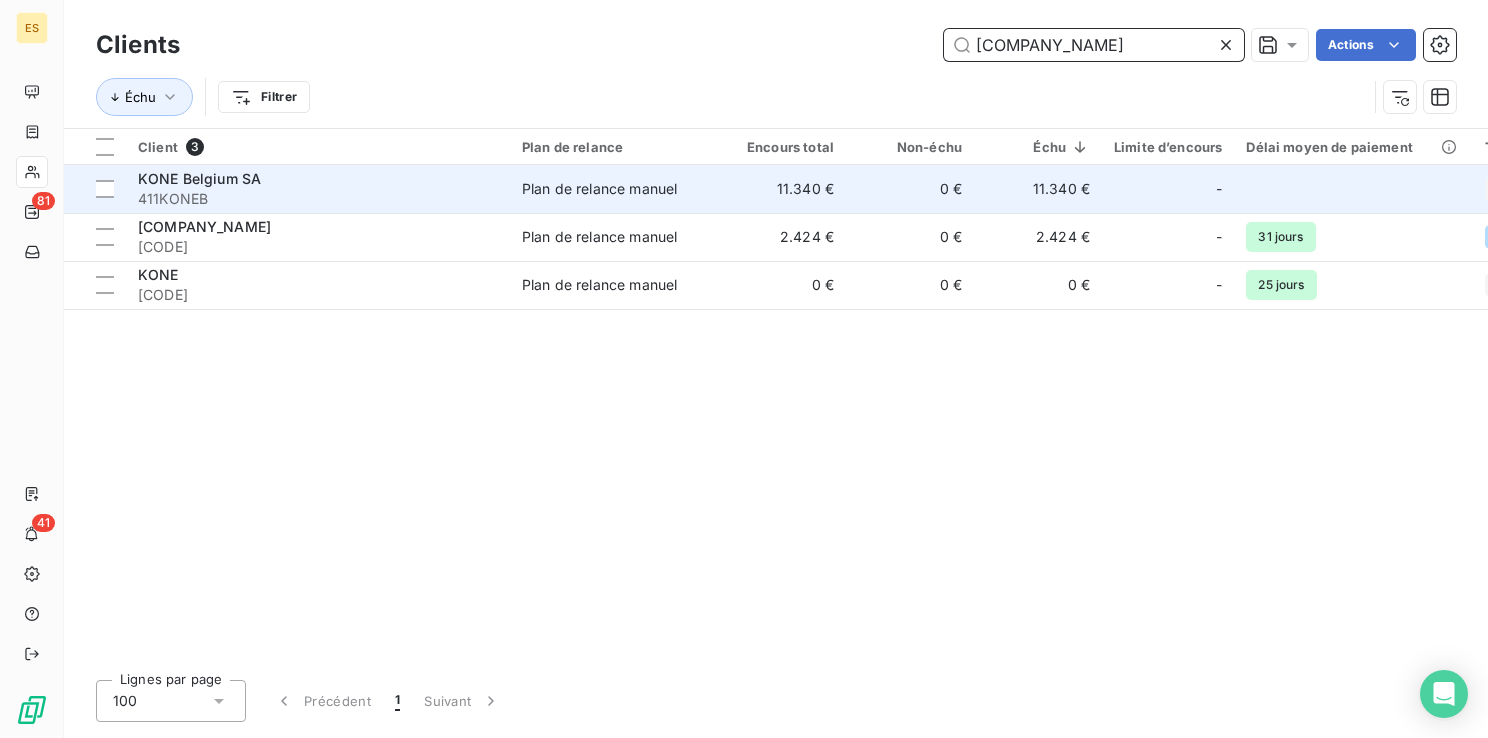 type on "[COMPANY_NAME]" 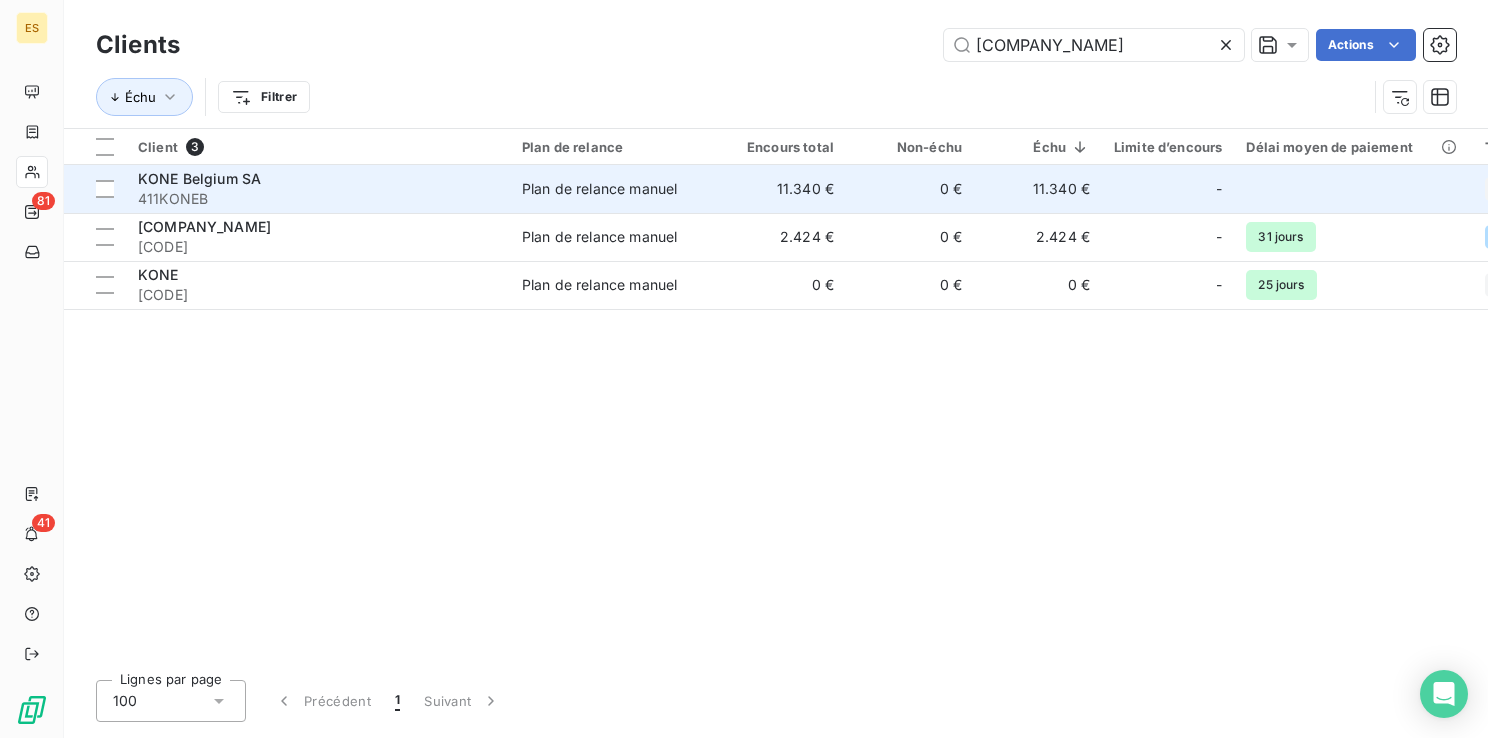 click on "411KONEB" at bounding box center (318, 199) 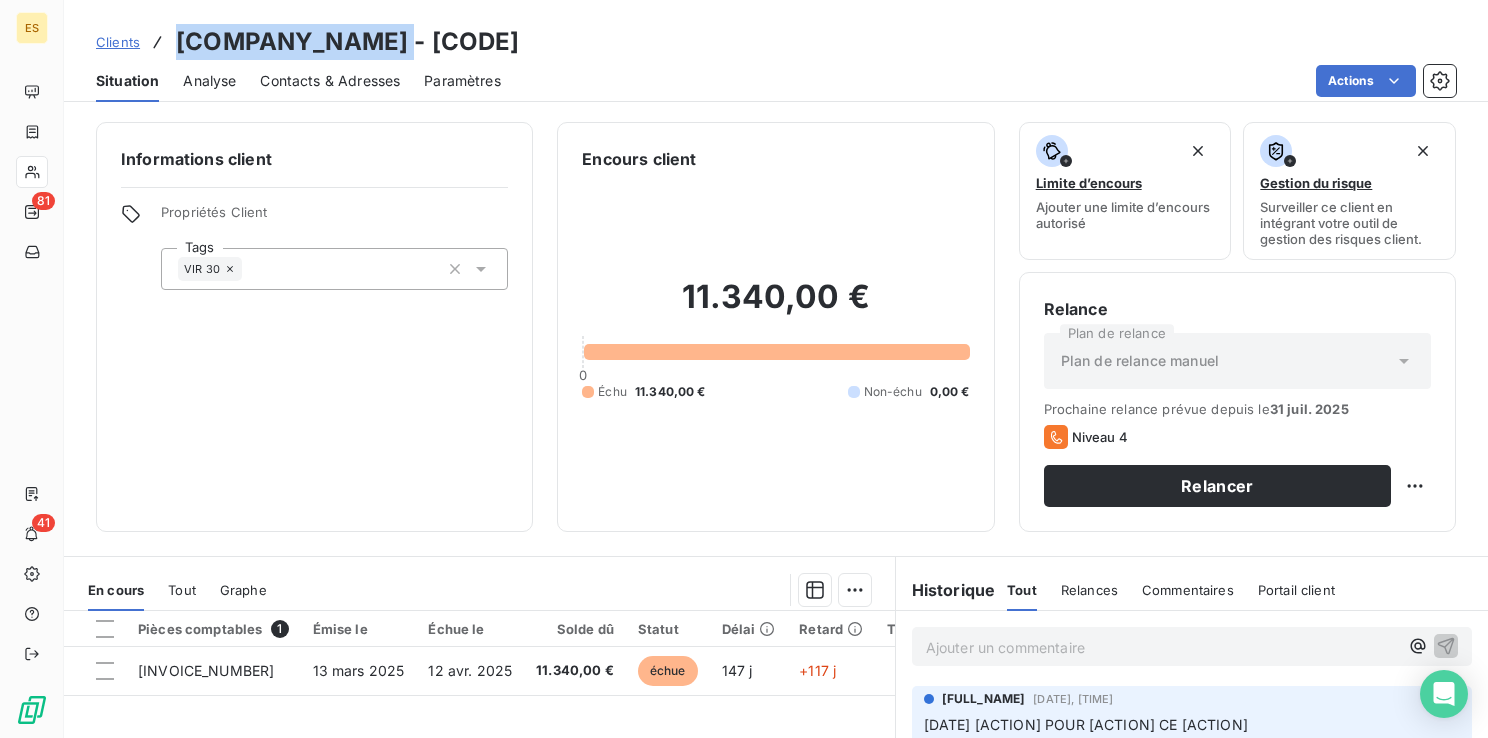 drag, startPoint x: 384, startPoint y: 43, endPoint x: 181, endPoint y: 41, distance: 203.00986 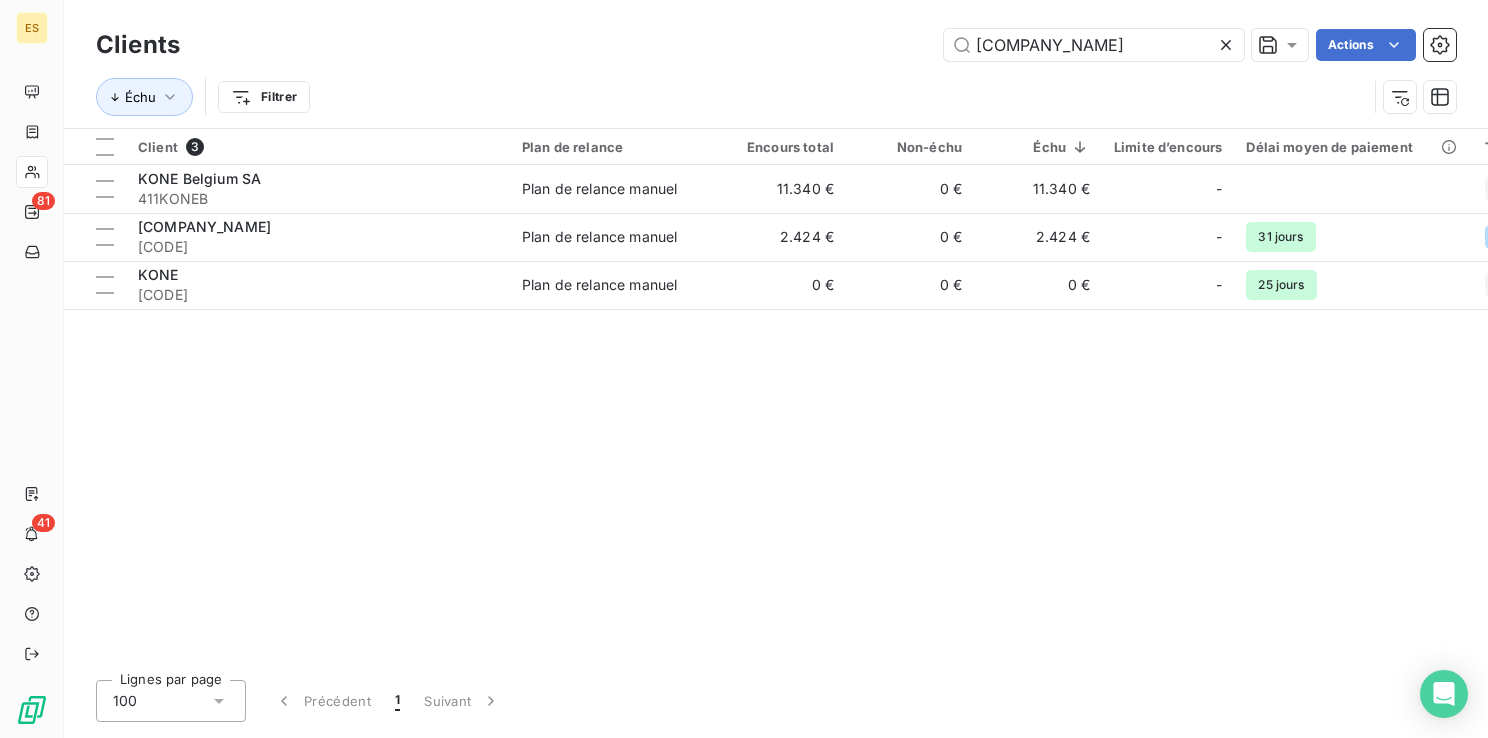 click 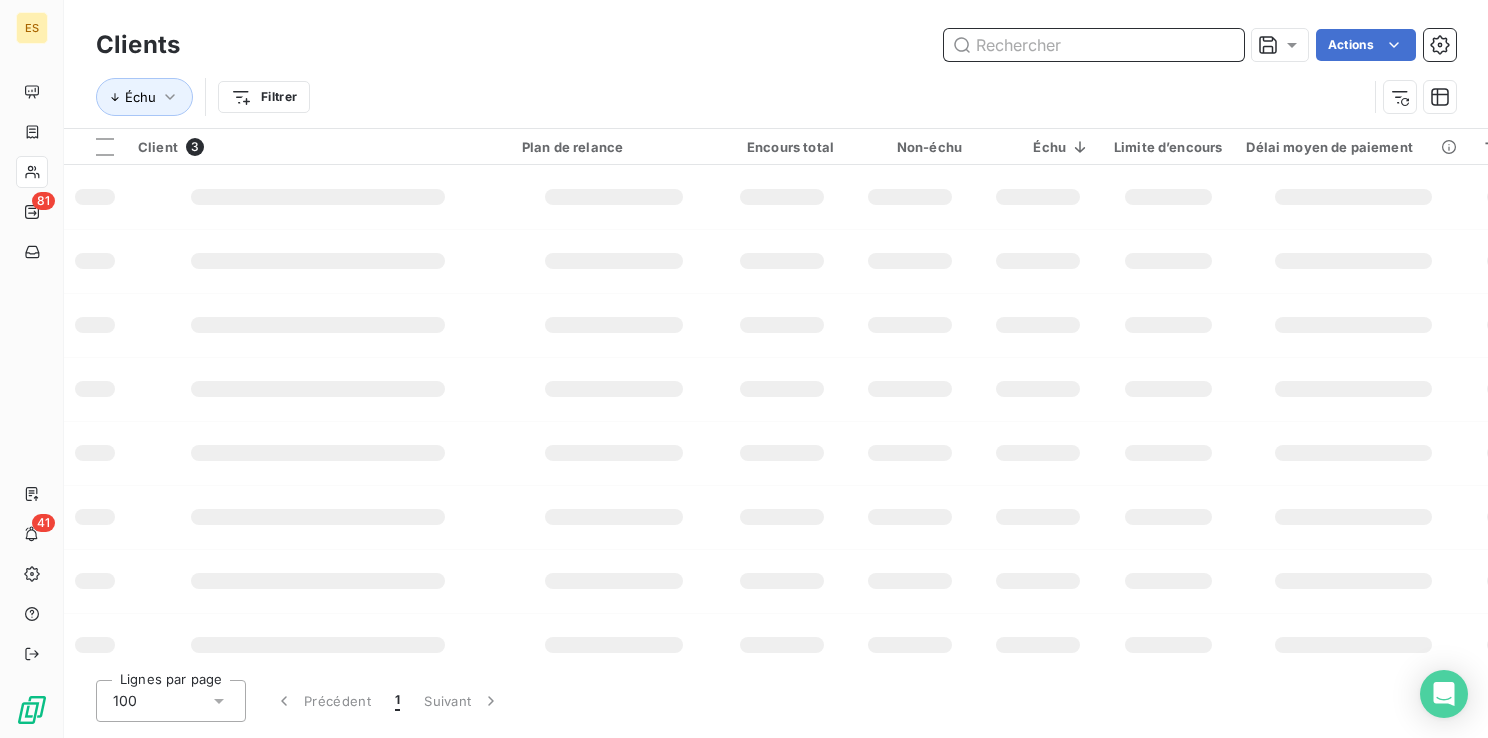 click at bounding box center [1094, 45] 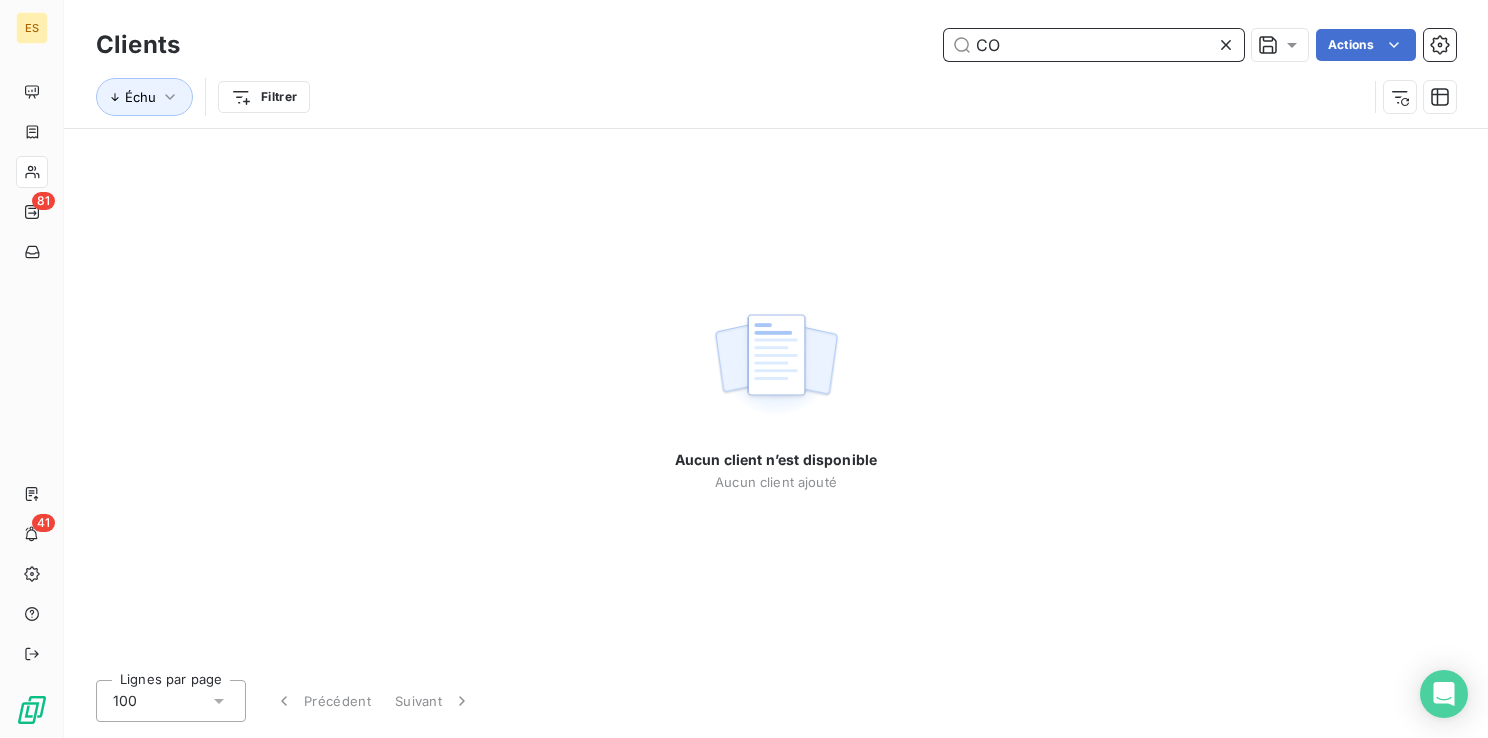 type on "C" 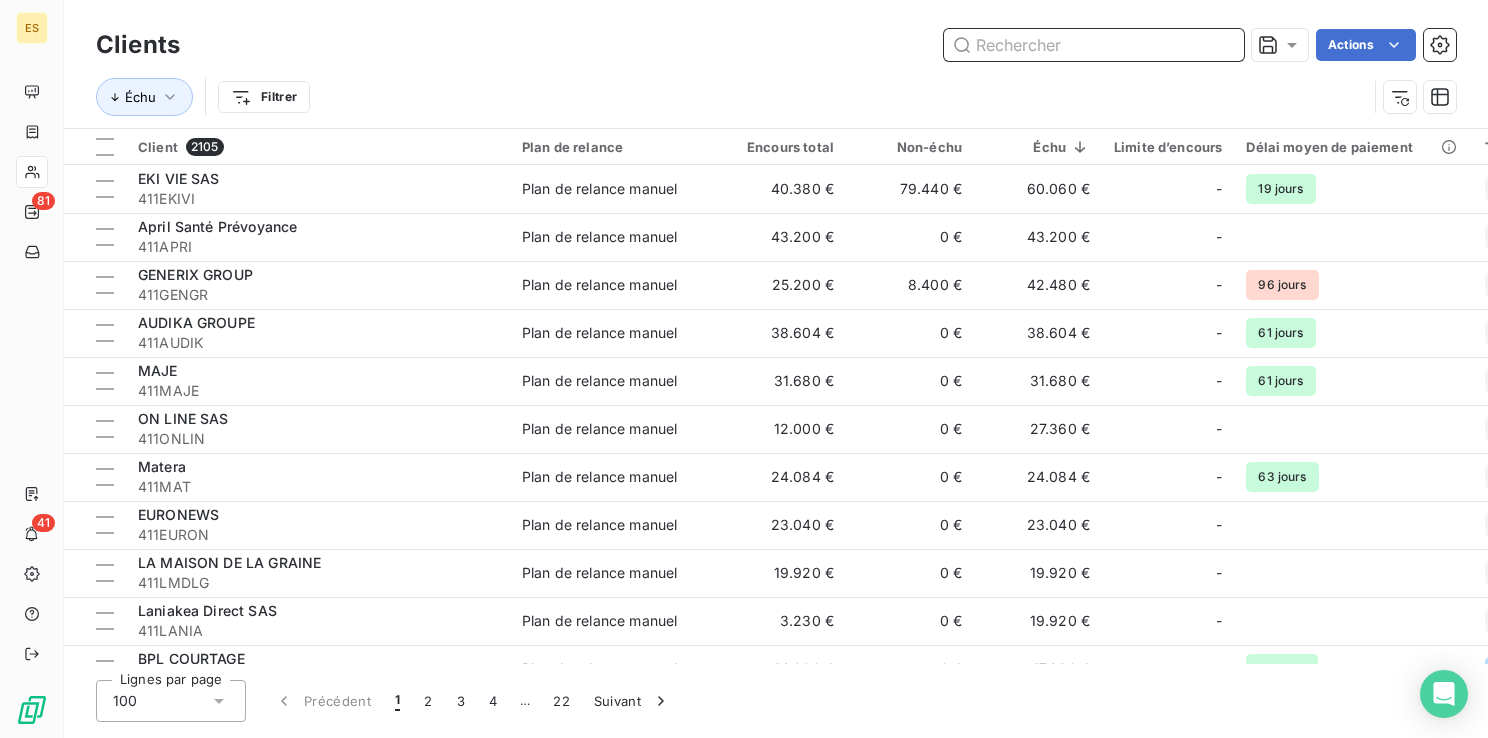 click at bounding box center (1094, 45) 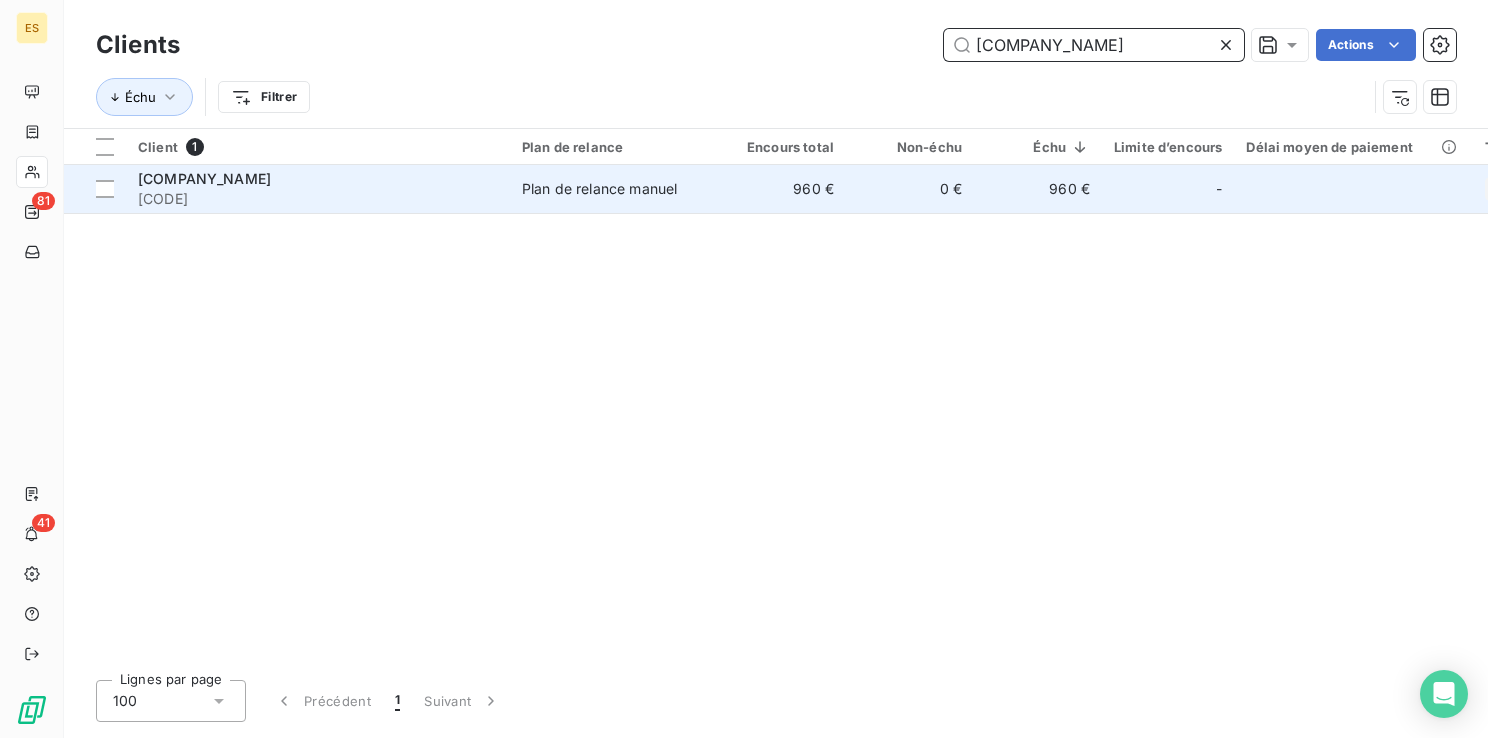 type on "[COMPANY_NAME]" 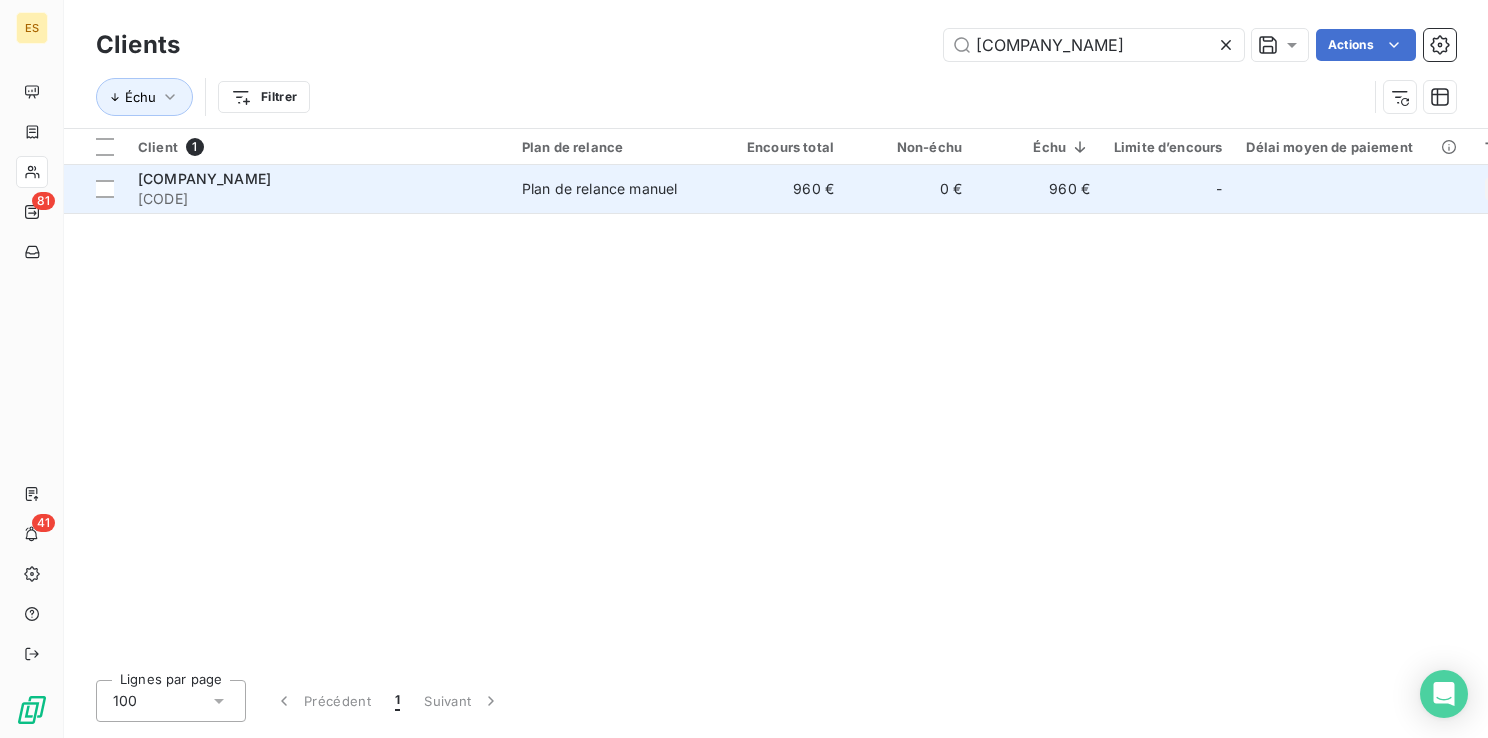 click on "960 €" at bounding box center (782, 189) 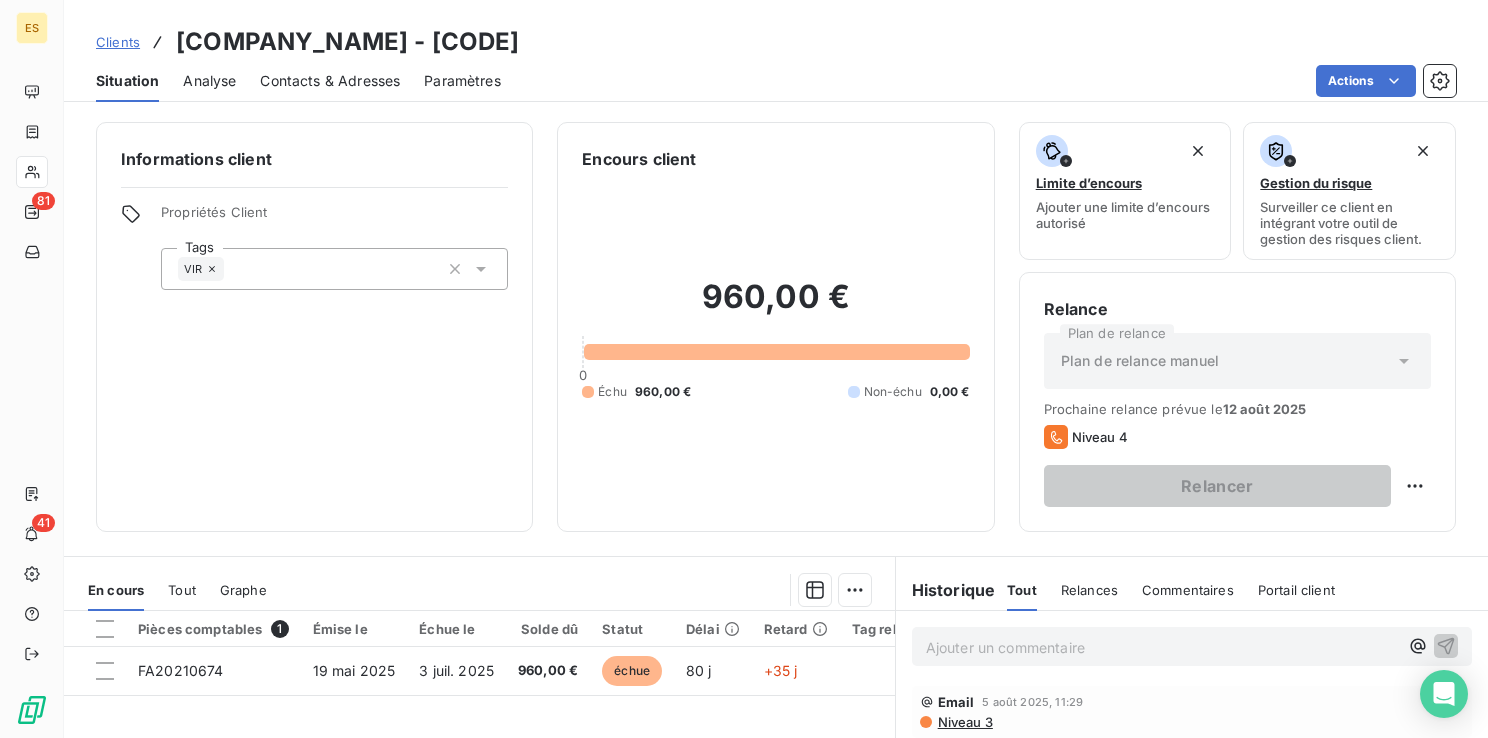 click on "Ajouter un commentaire ﻿" at bounding box center [1162, 647] 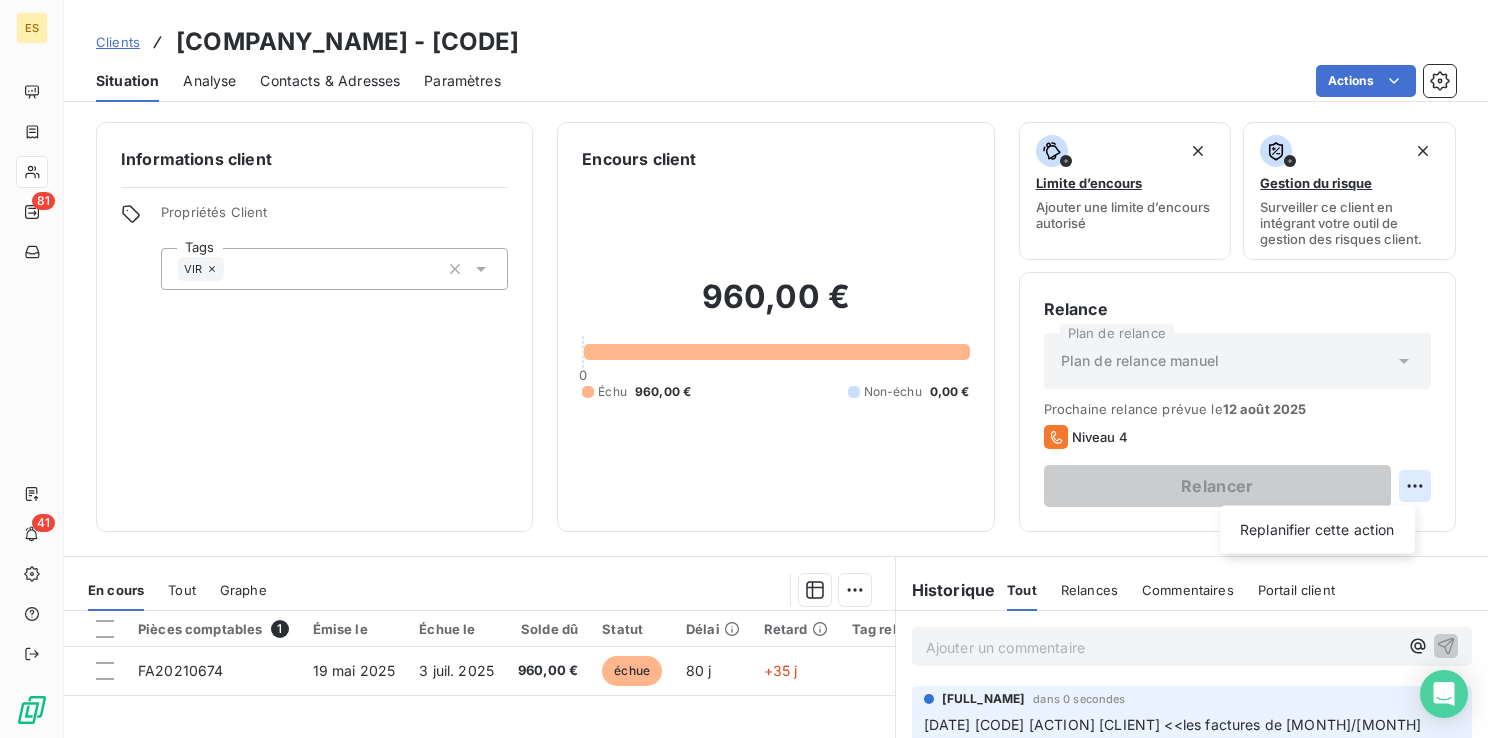 click on "ES [ACCOUNT_NUMBER] Clients [COMPANY_NAME] - [CODE] Situation Analyse Contacts & Adresses Paramètres Actions Informations client Propriétés Client Tags VIR Encours client   [AMOUNT] € 0 Échu [AMOUNT] € Non-échu 0,00 €     Limite d’encours Ajouter une limite d’encours autorisé Gestion du risque Surveiller ce client en intégrant votre outil de gestion des risques client. Relance Plan de relance Plan de relance manuel Prochaine relance prévue le  [DATE] Niveau 4 Relancer Replanifier cette action En cours Tout Graphe Pièces comptables 1 Émise le Échue le Solde dû Statut Délai   Retard   Tag relance   [INVOICE_NUMBER] [DATE] [DATE] [AMOUNT] € échue [DAYS] j +[DAYS] j Lignes par page 25 Précédent 1 Suivant Historique Tout Relances Commentaires Portail client Tout Relances Commentaires Portail client Ajouter un commentaire ﻿ [FULL_NAME] dans 0 secondes [DATE] [CODE] [CLIENT] <<les factures de [MONTH]/[MONTH] seront payé d’ici fin [MONTH]/début [MONTH]. Email [DATE], [TIME]  :" at bounding box center [744, 369] 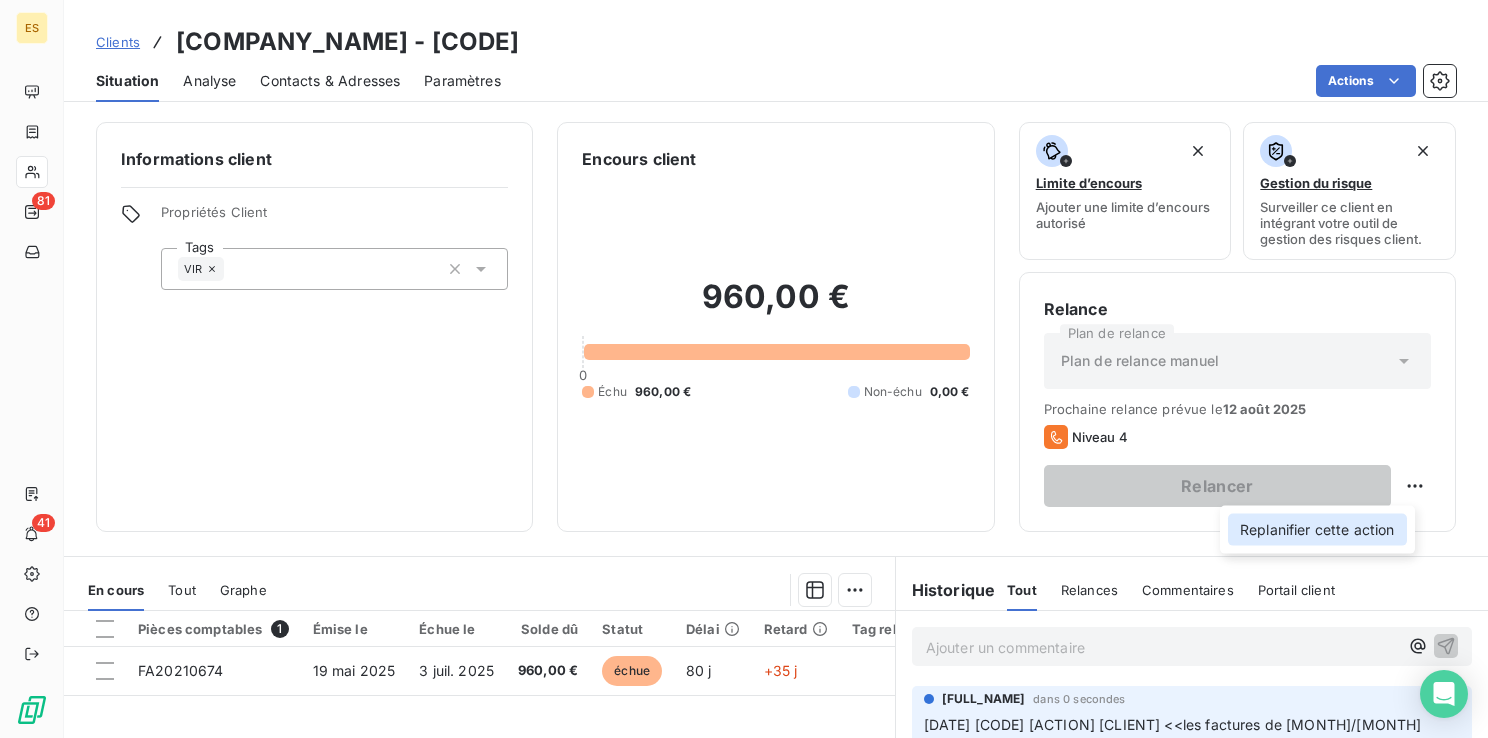 click on "Replanifier cette action" at bounding box center (1317, 530) 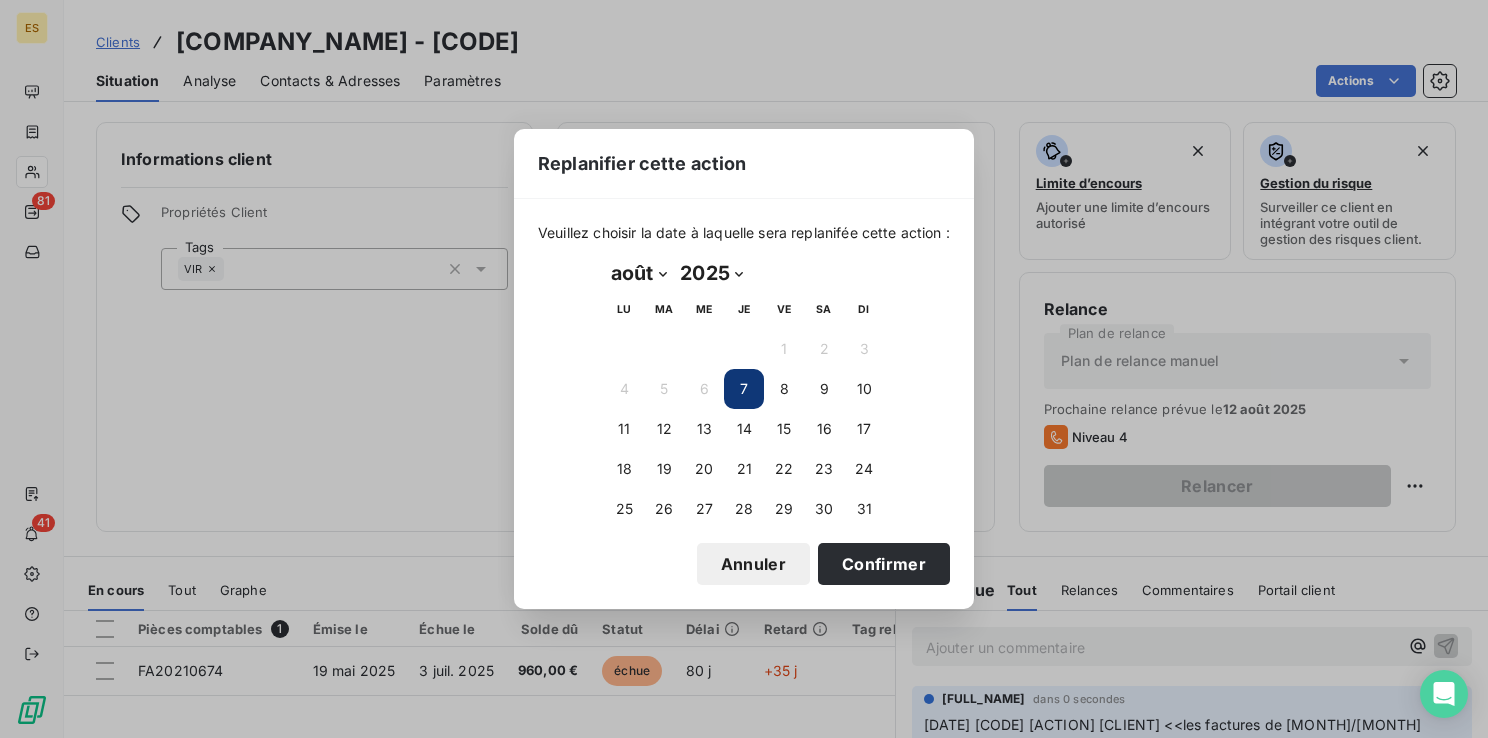 click on "janvier février mars avril mai juin juillet août septembre octobre novembre décembre" at bounding box center (638, 273) 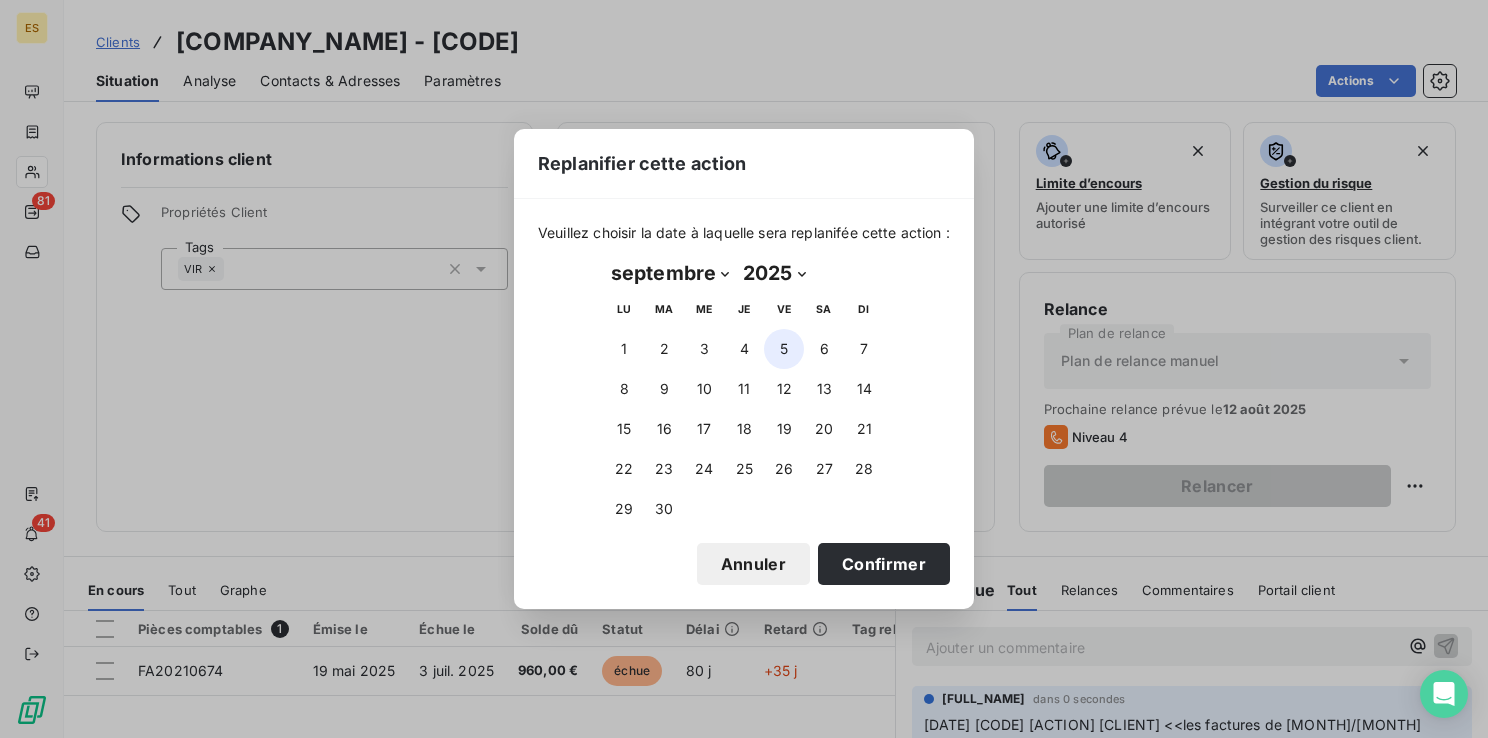 click on "5" at bounding box center (784, 349) 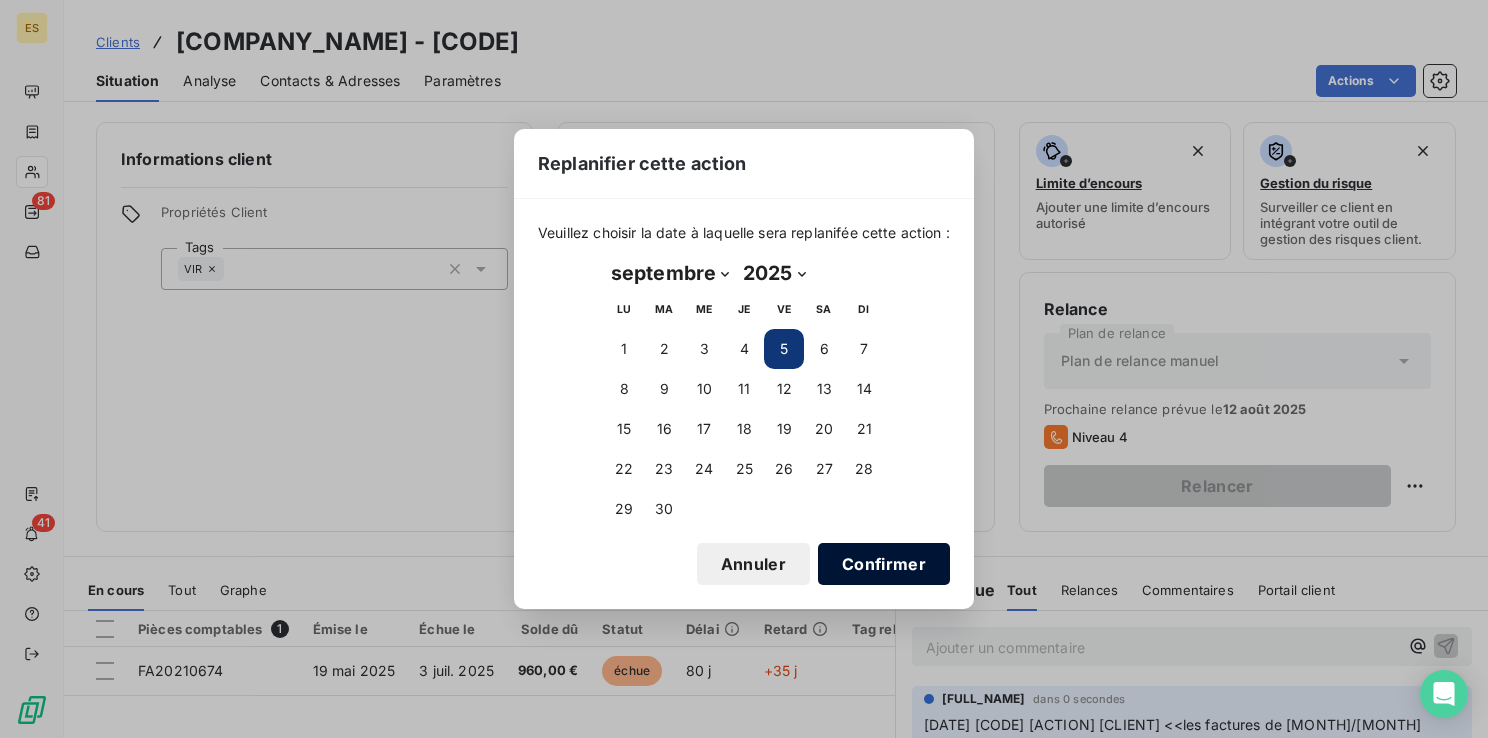 click on "Confirmer" at bounding box center [884, 564] 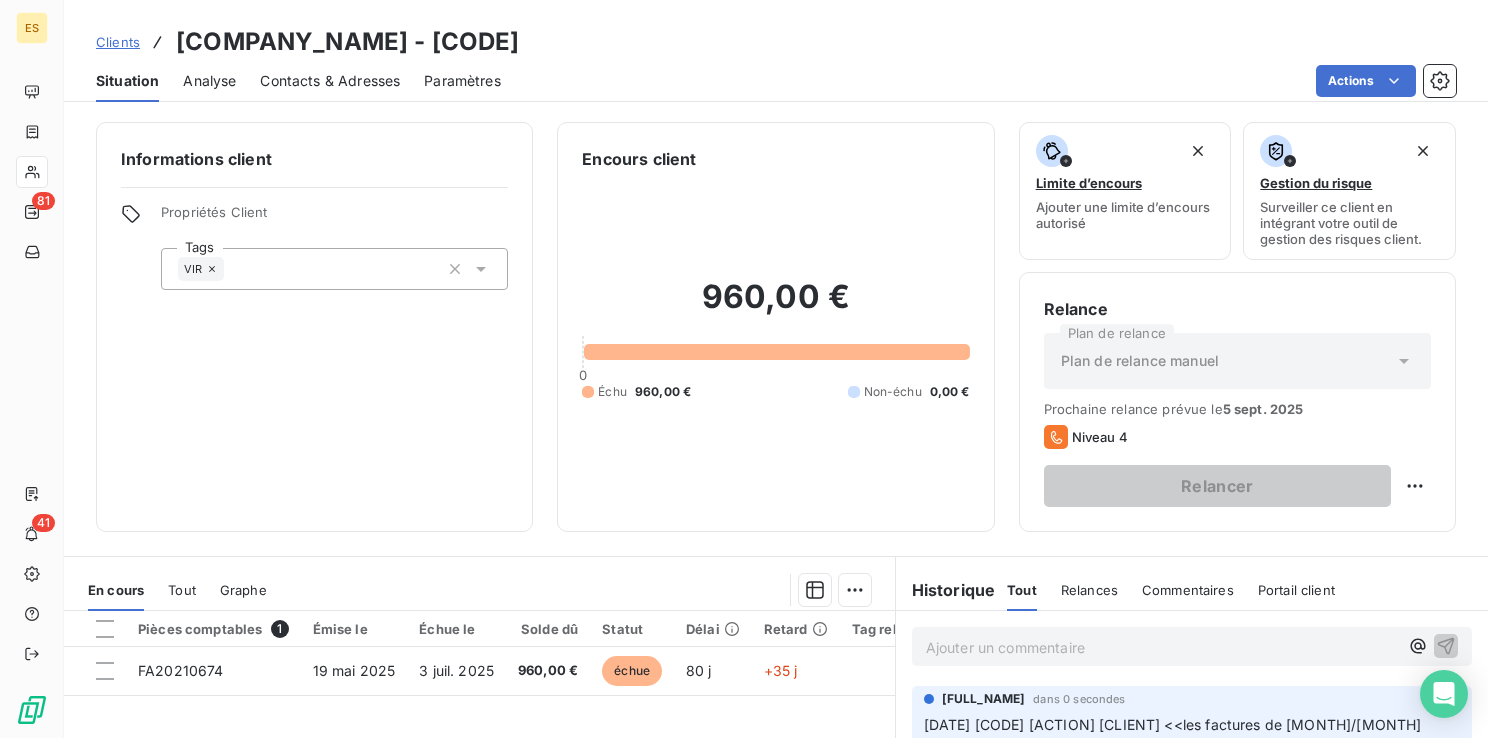 click on "Clients" at bounding box center (118, 42) 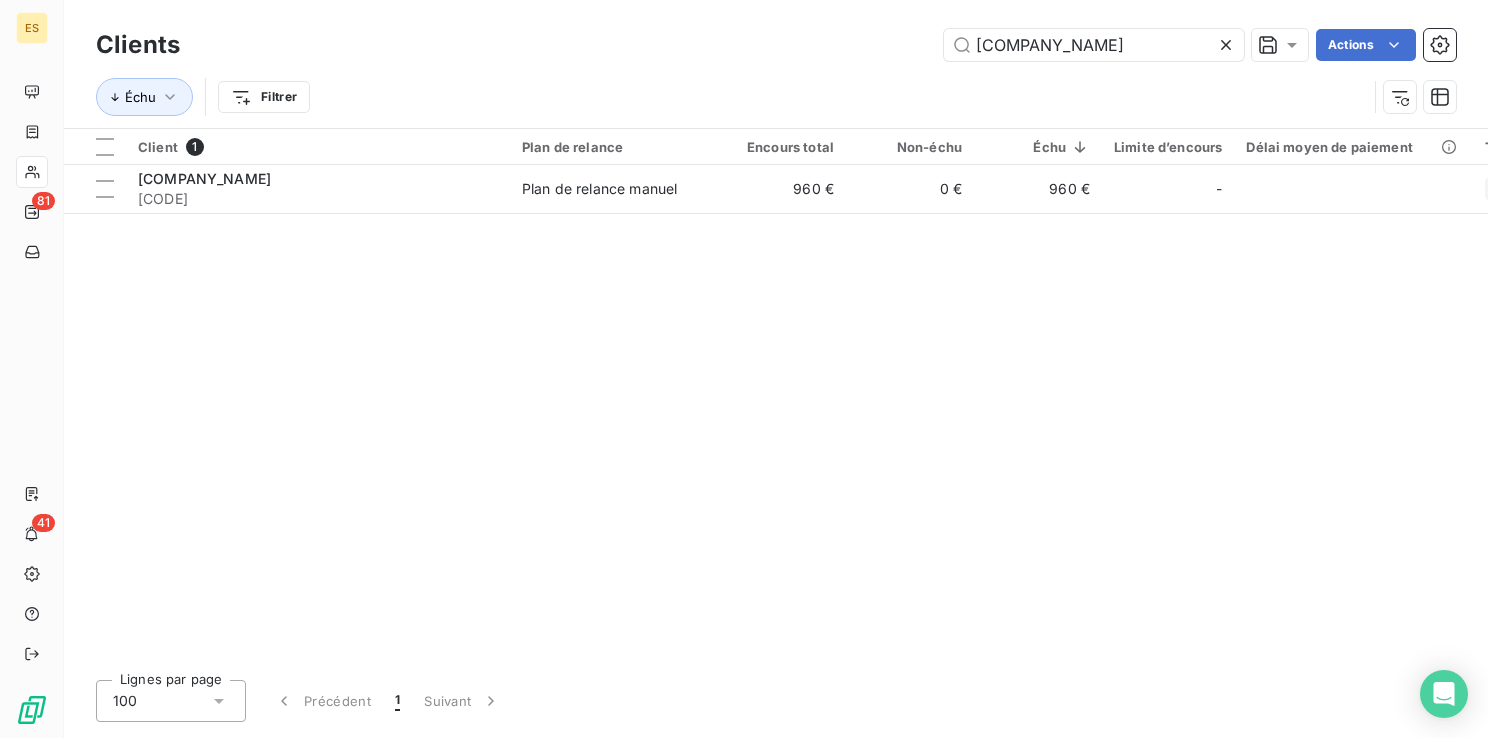 click 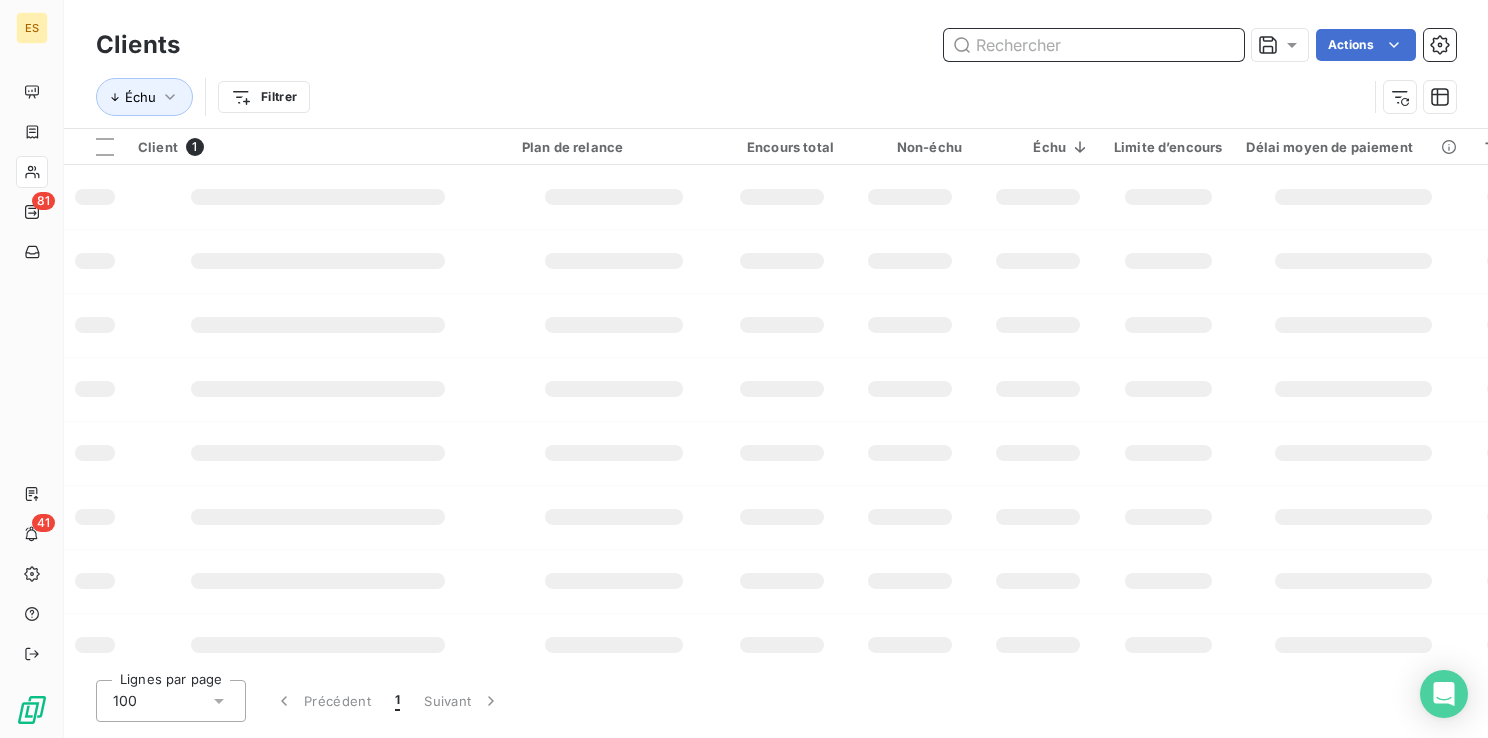 click at bounding box center [1094, 45] 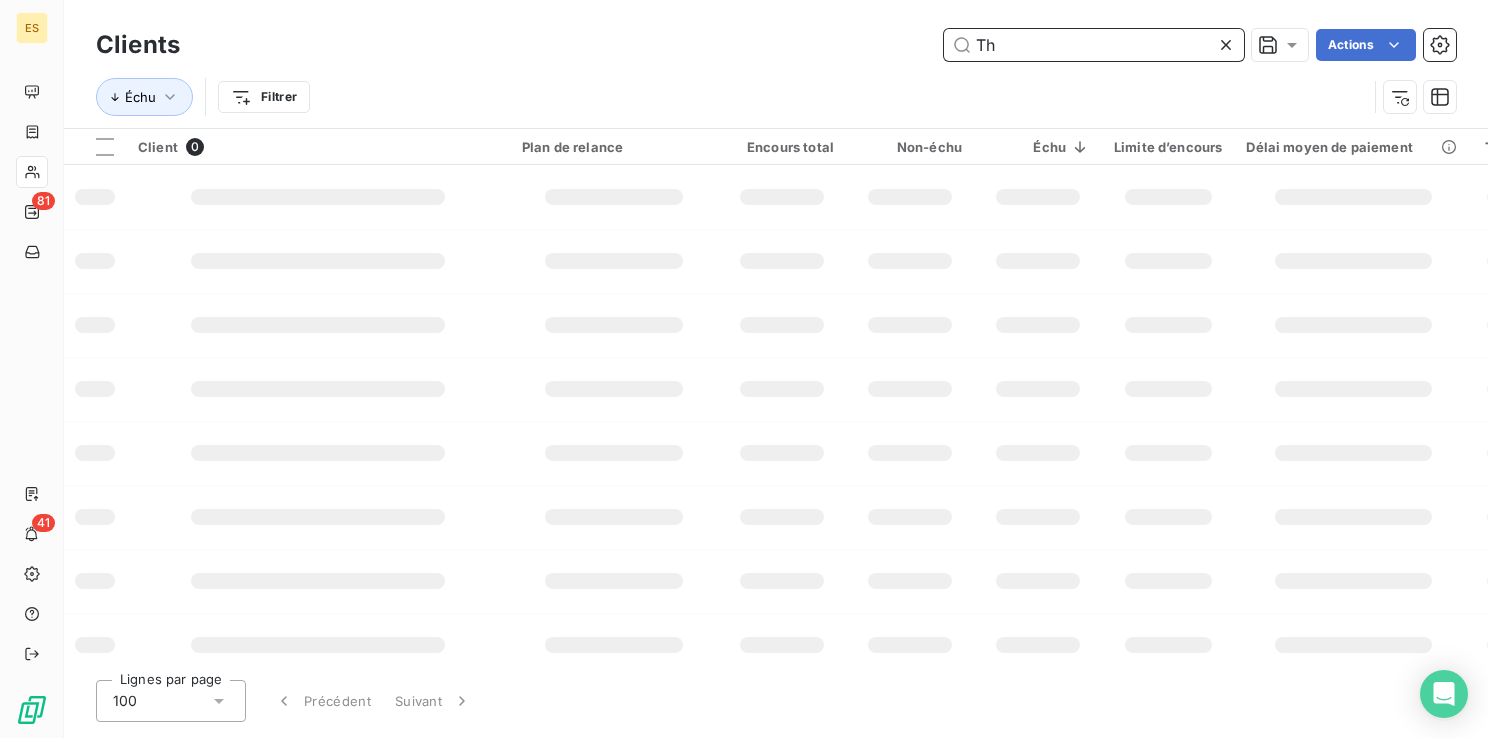 type on "T" 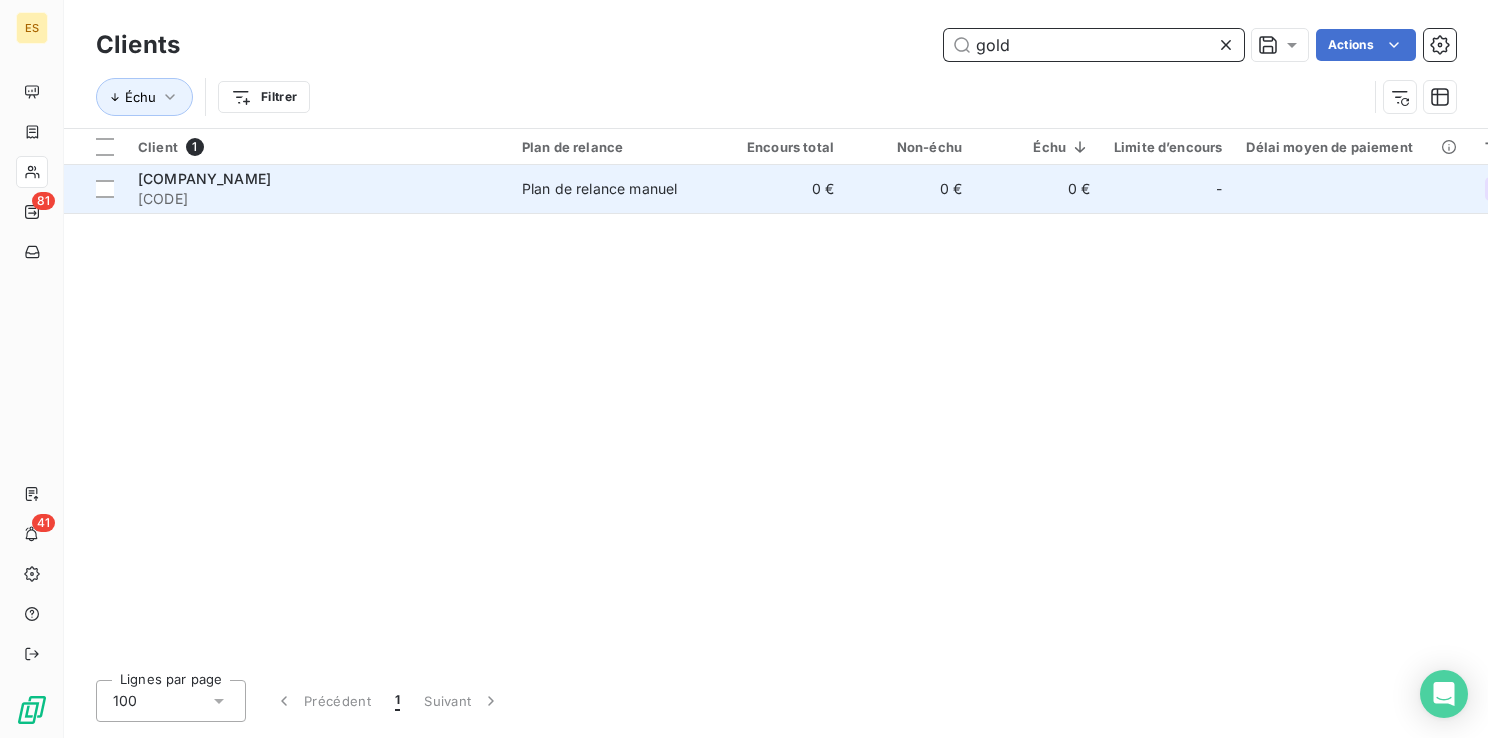 type on "gold" 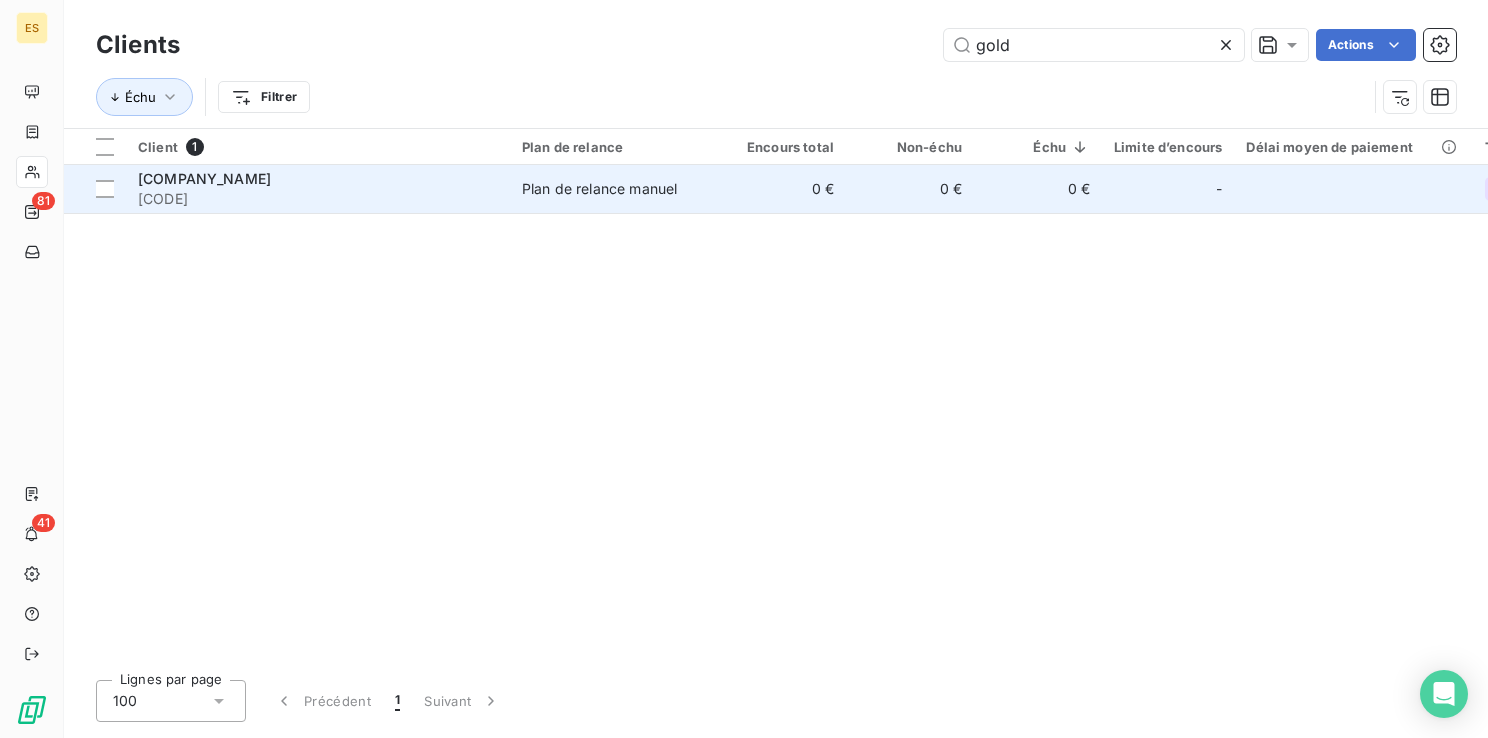 click on "[CODE]" at bounding box center [318, 199] 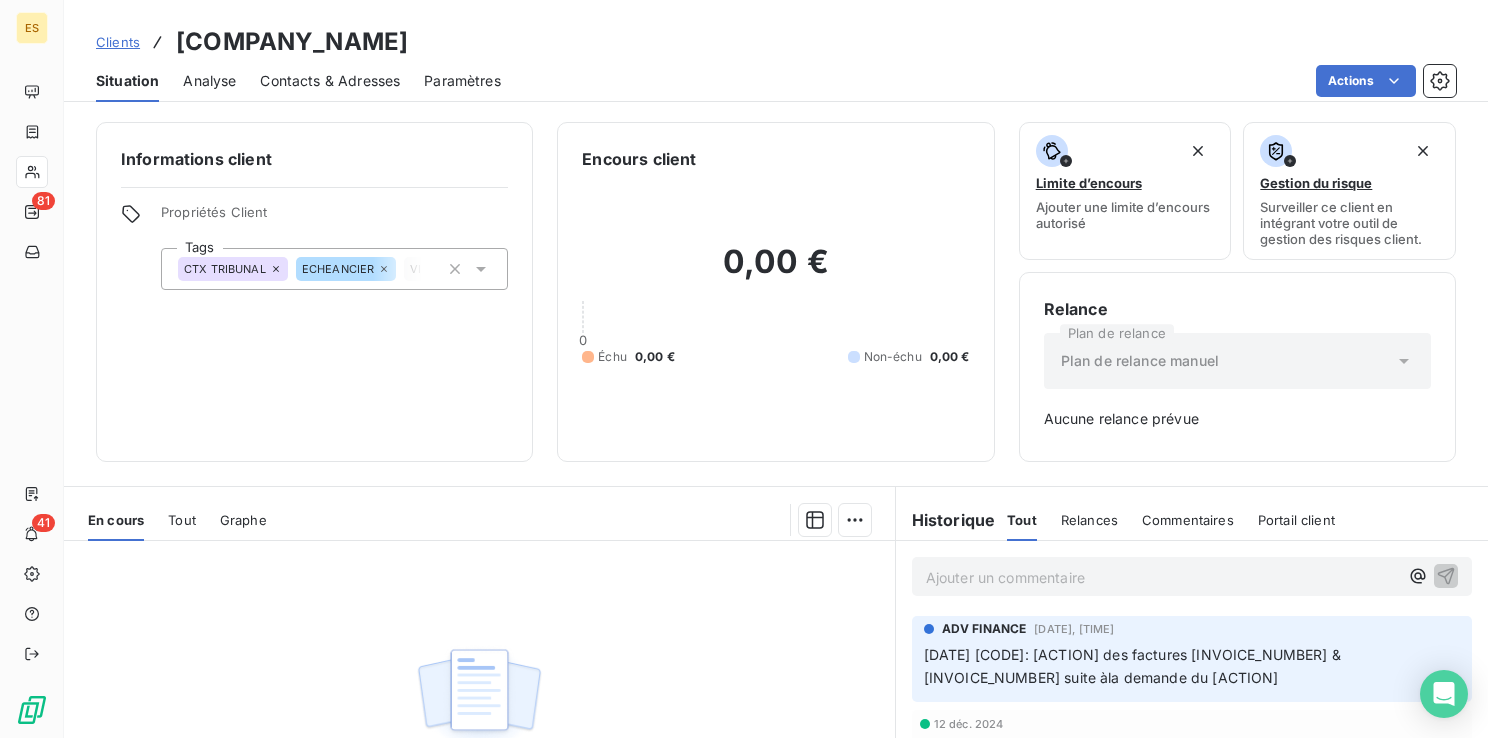 click on "Clients" at bounding box center [118, 42] 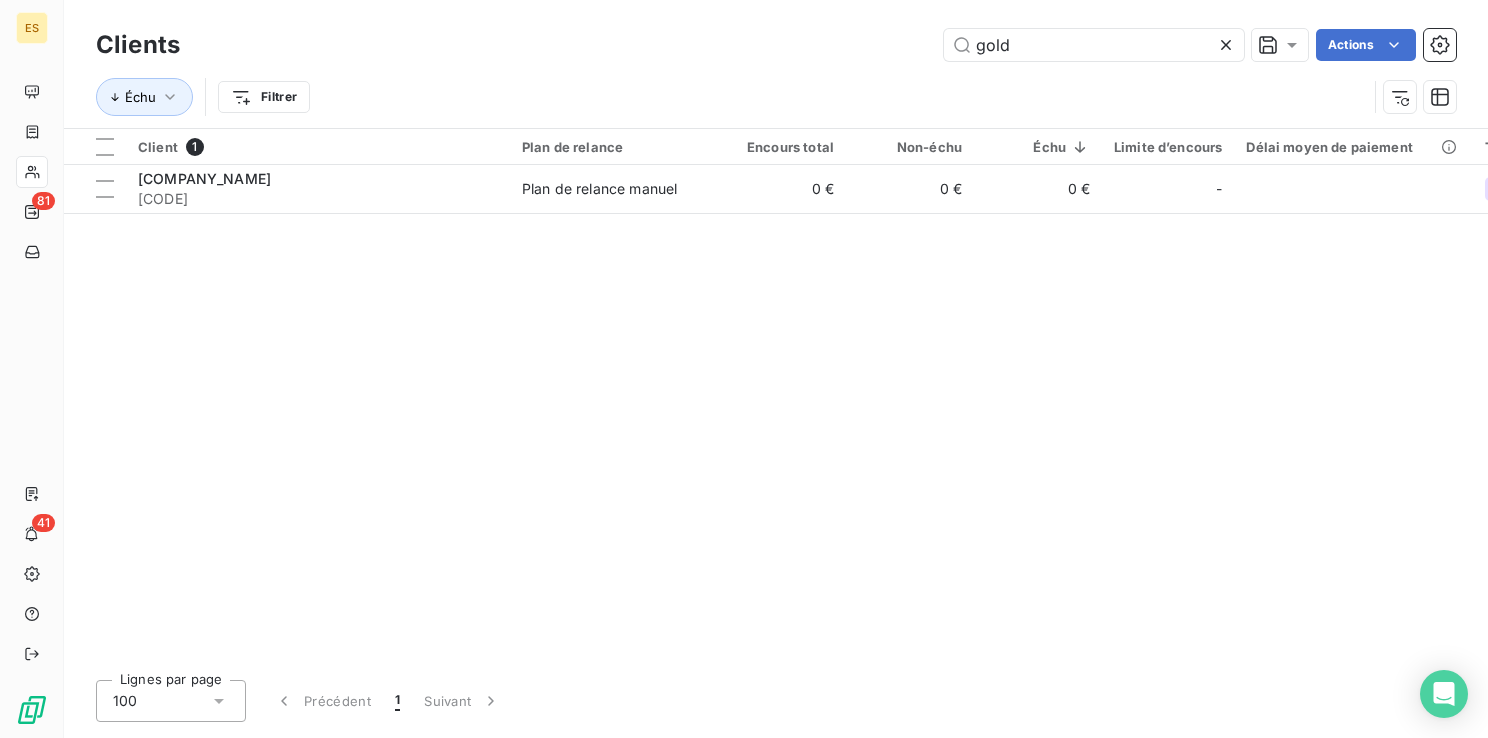 click 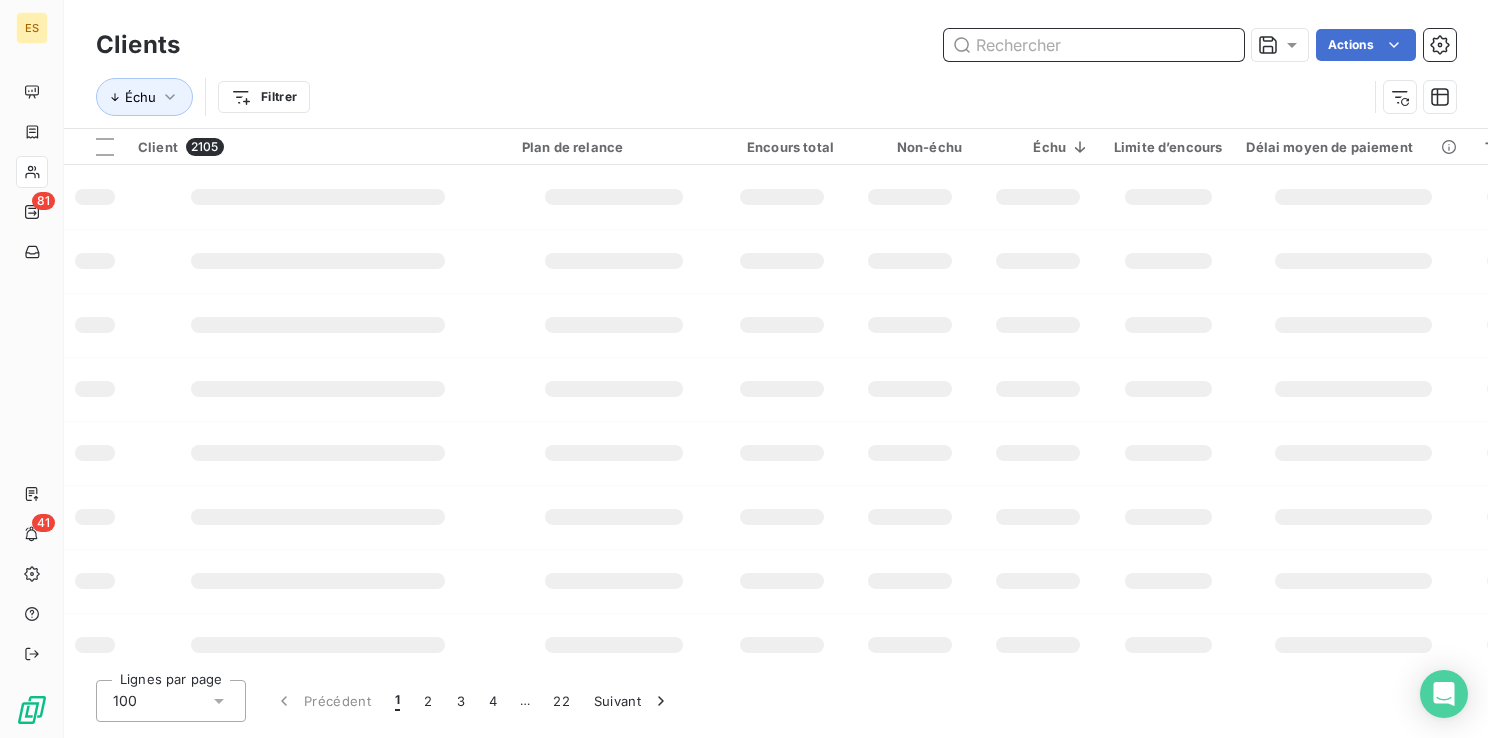click at bounding box center (1094, 45) 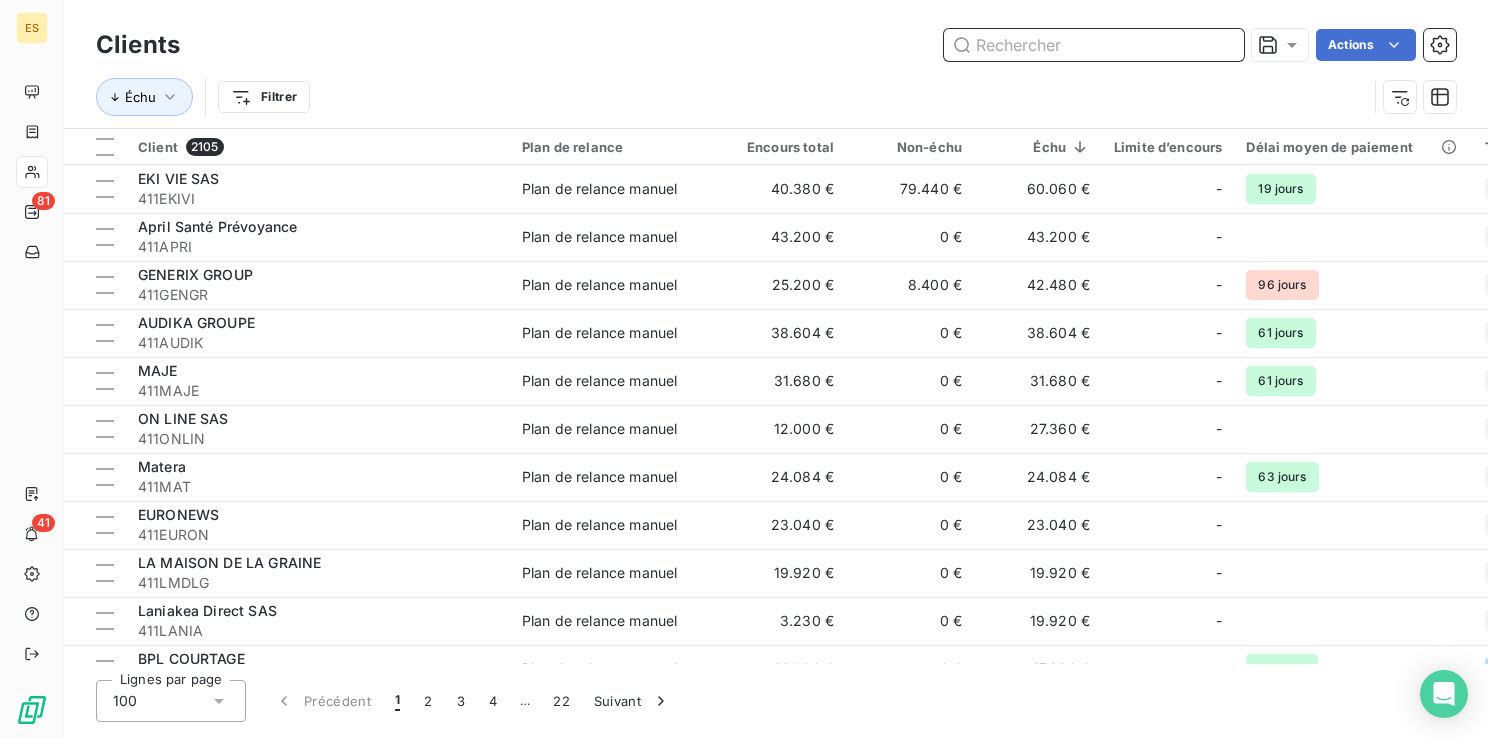 paste on "[COMPANY_NAME]" 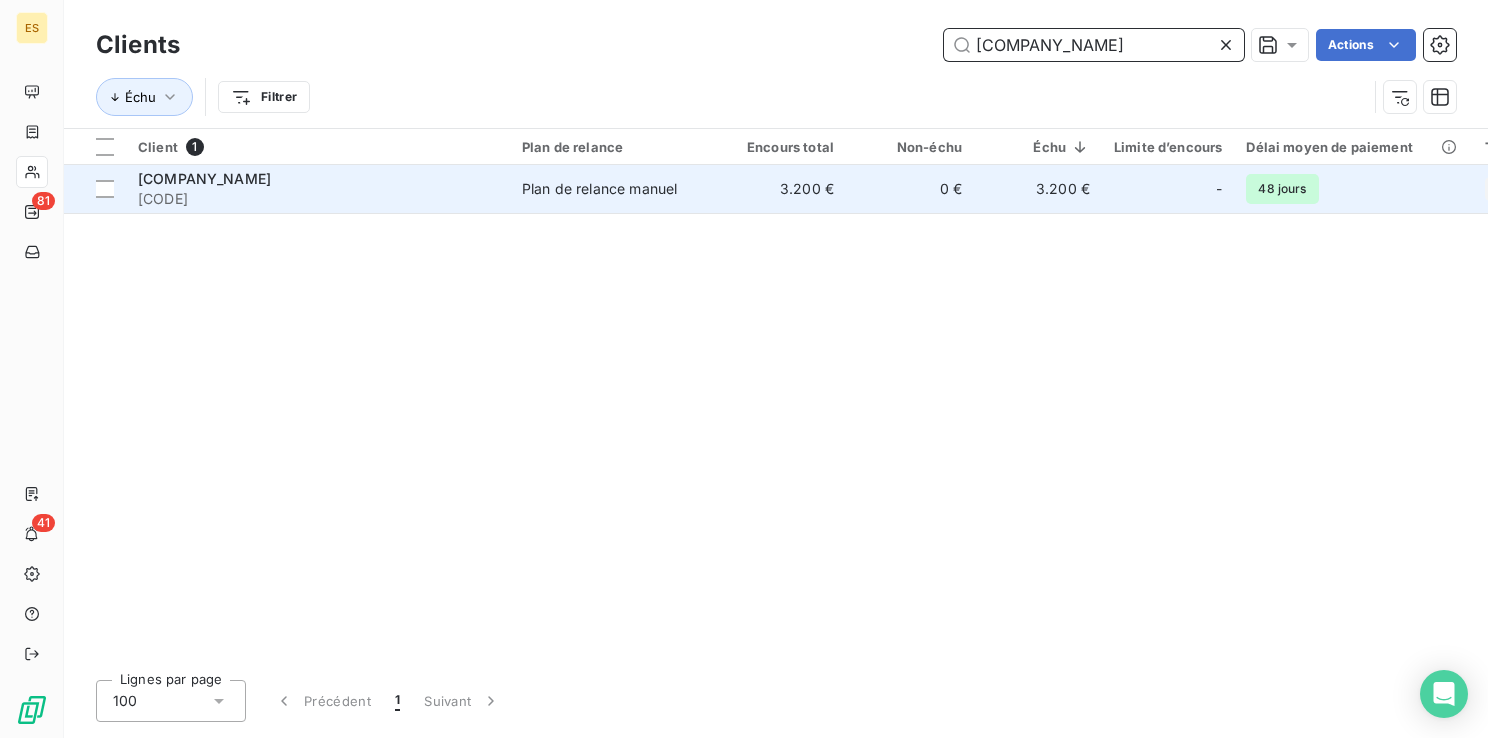 type on "[COMPANY_NAME]" 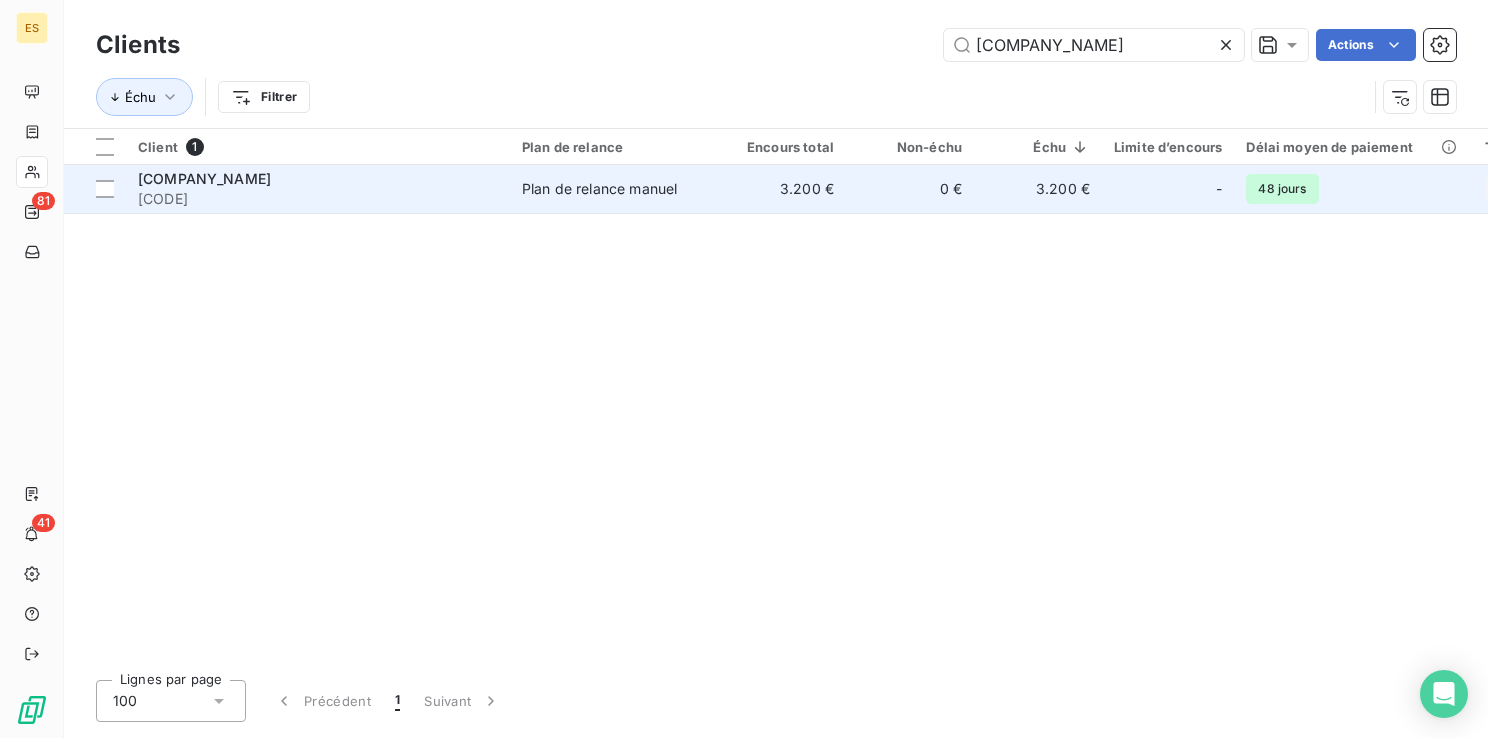 click on "Plan de relance manuel" at bounding box center [614, 189] 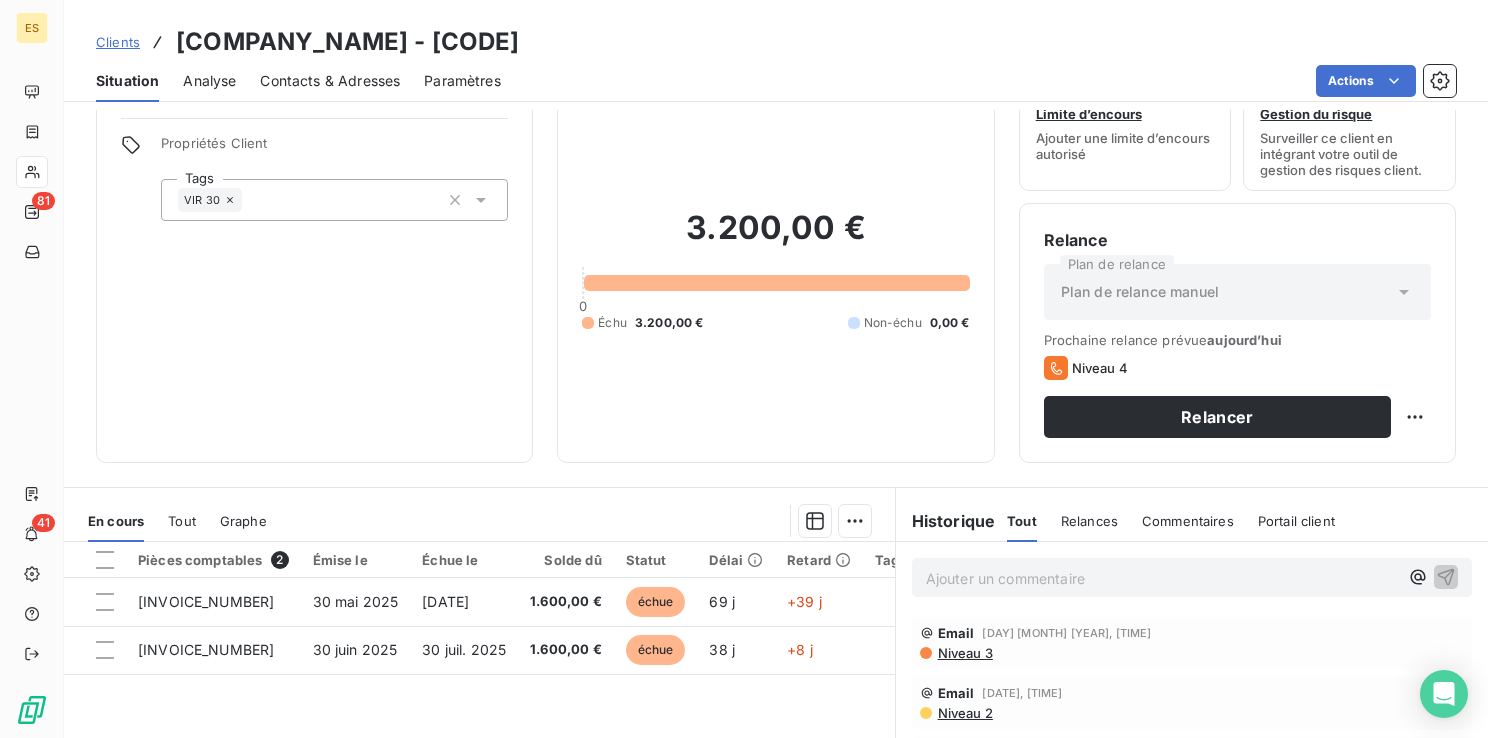 scroll, scrollTop: 70, scrollLeft: 0, axis: vertical 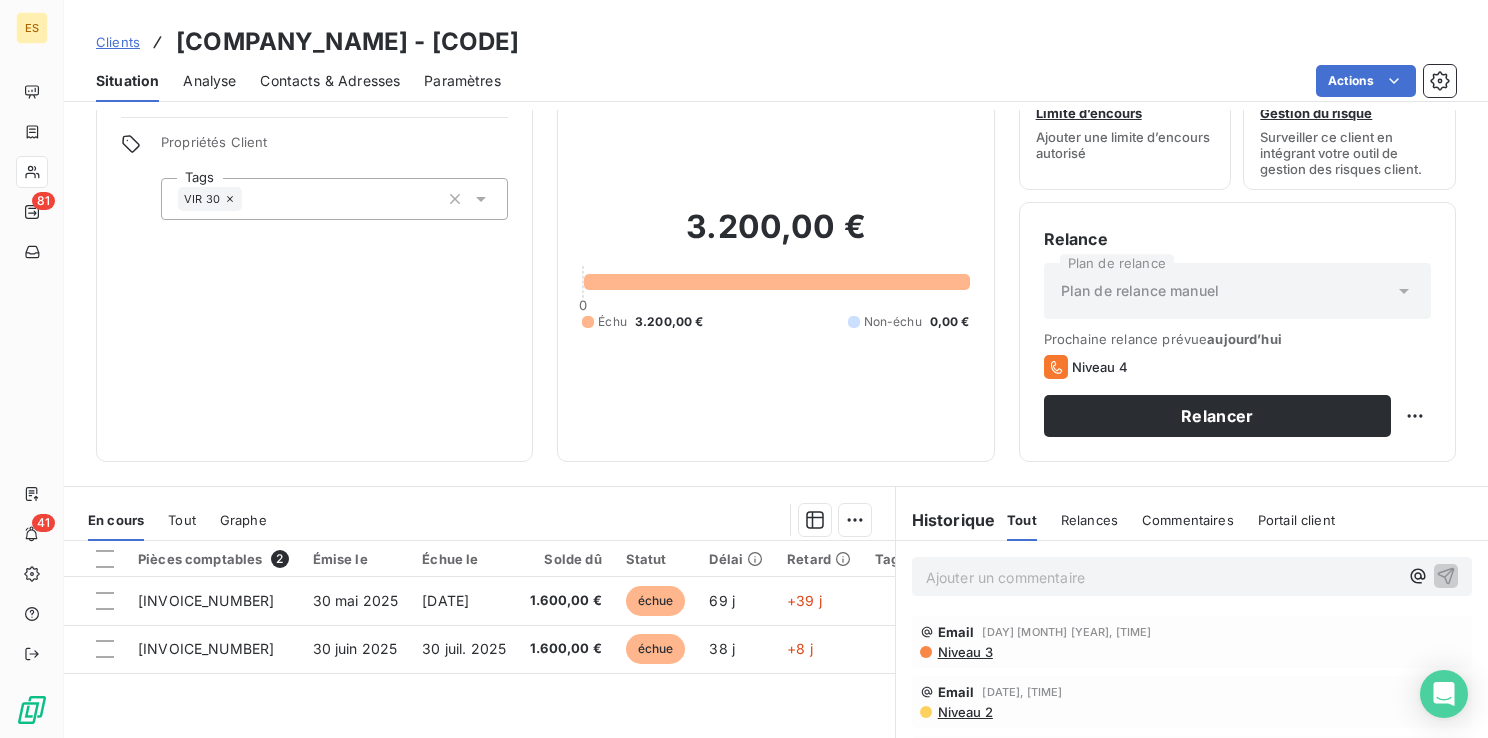 drag, startPoint x: 464, startPoint y: 40, endPoint x: 525, endPoint y: 37, distance: 61.073727 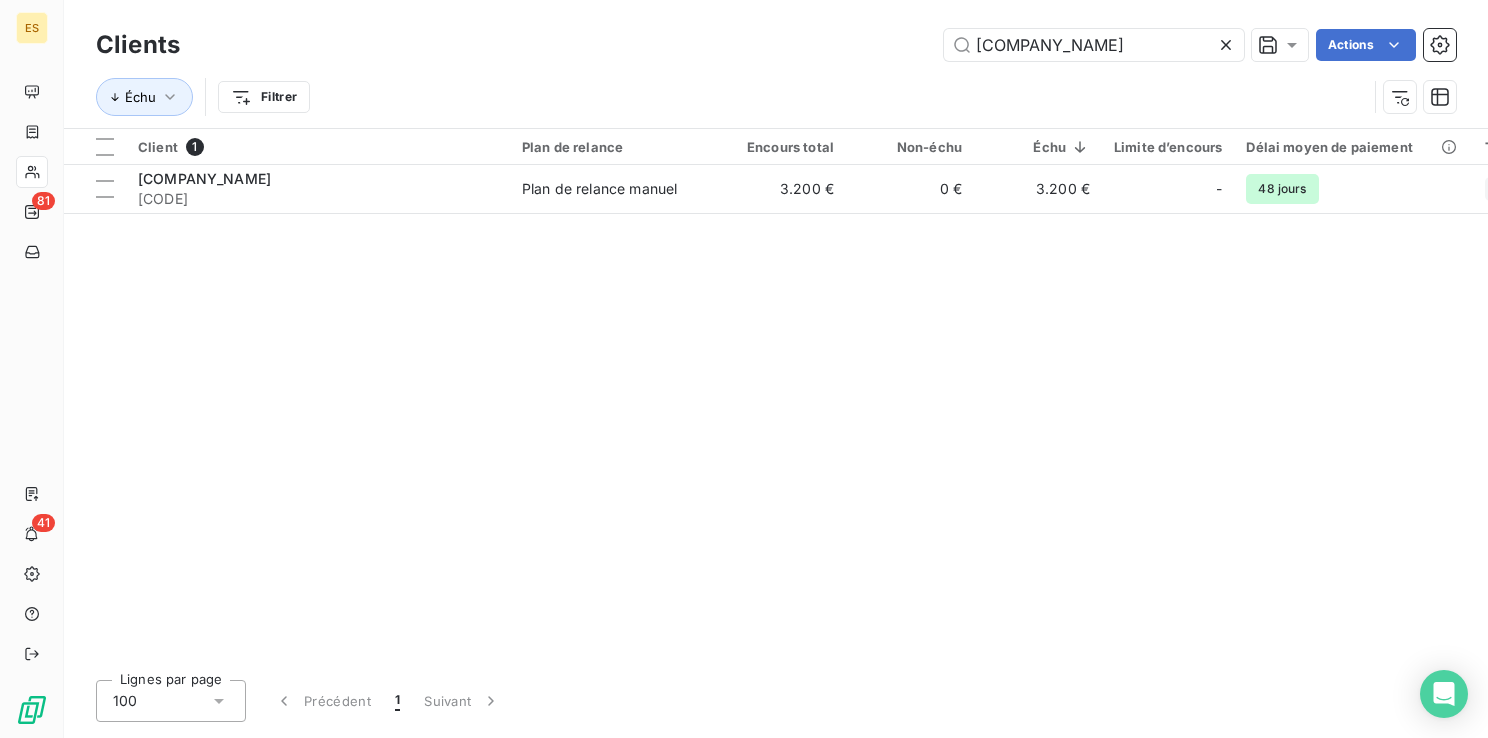 click 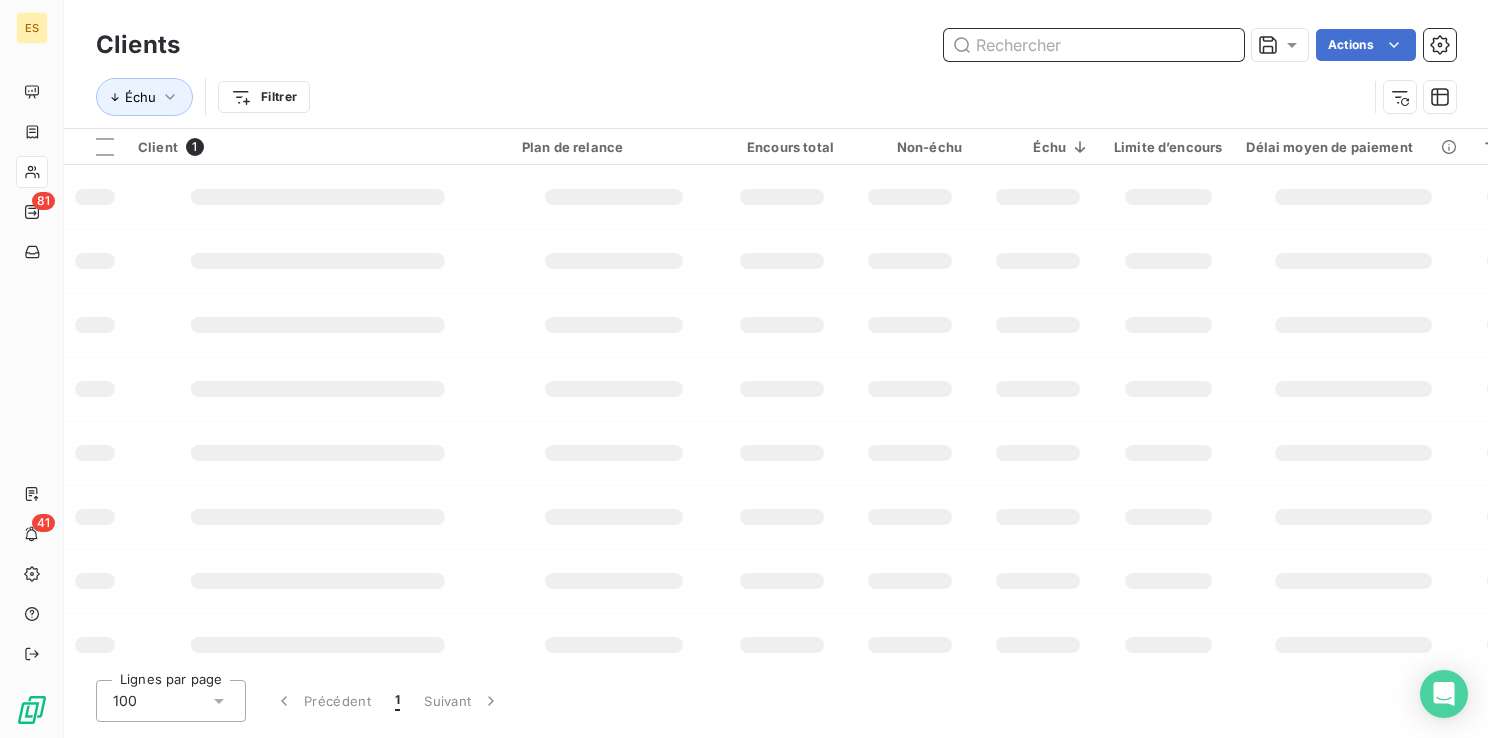 click at bounding box center (1094, 45) 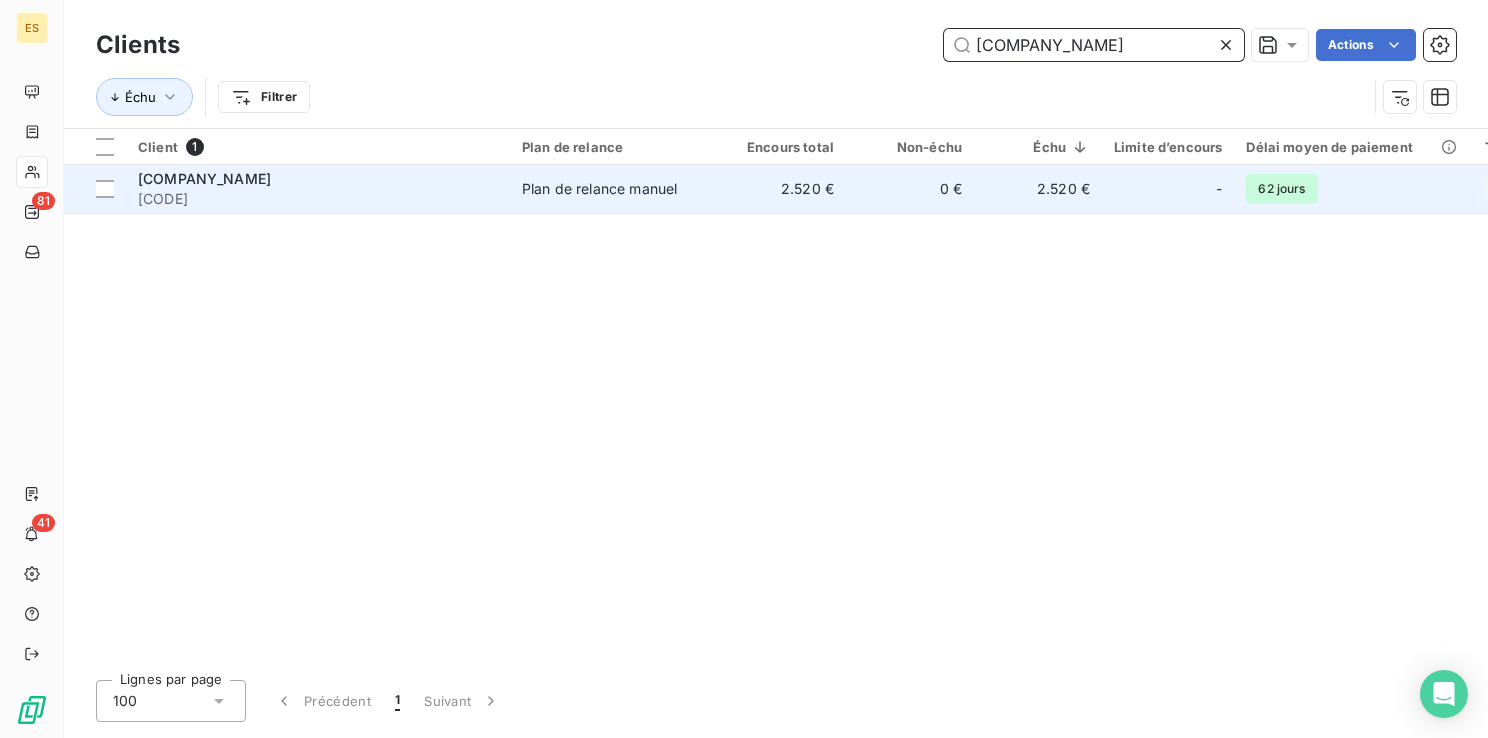 type on "[COMPANY_NAME]" 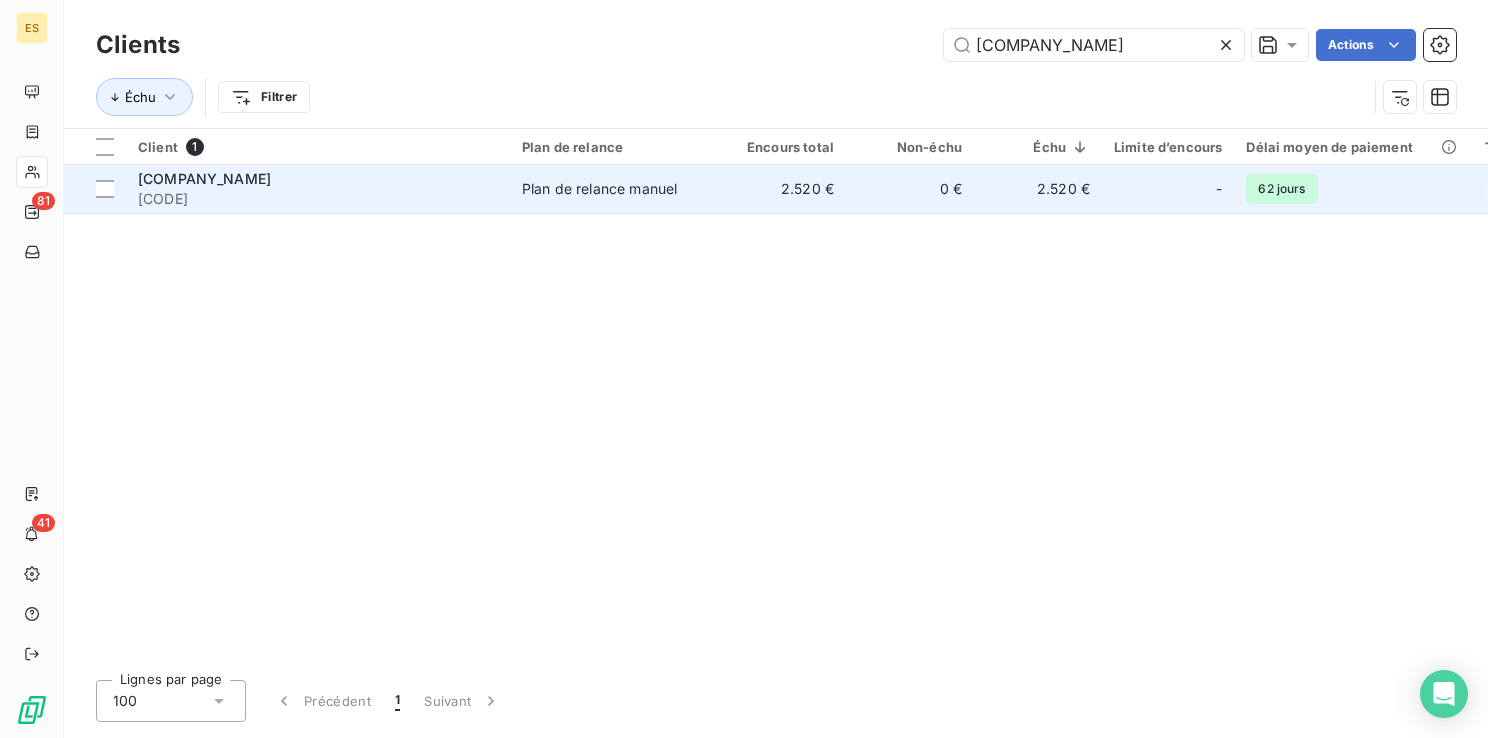 click on "Plan de relance manuel" at bounding box center (614, 189) 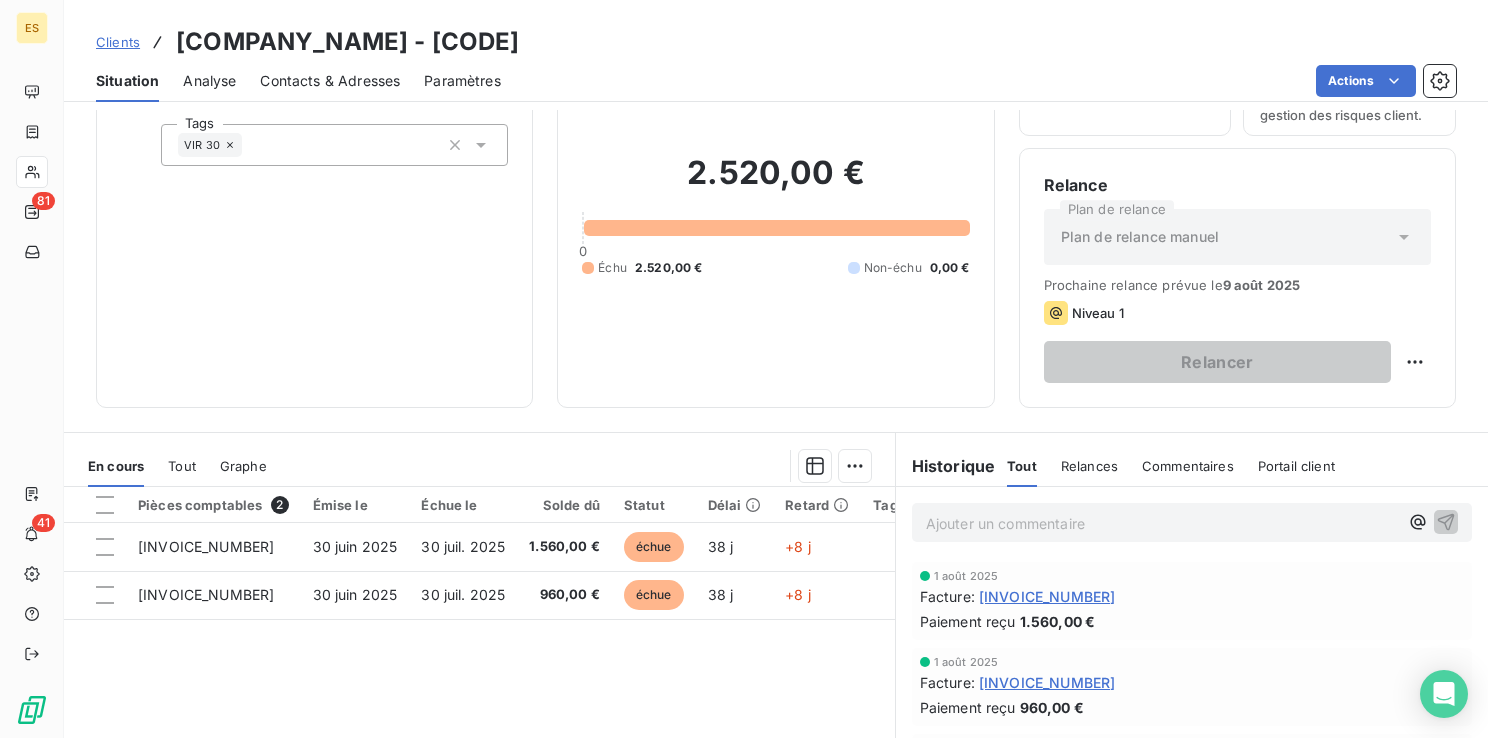 scroll, scrollTop: 125, scrollLeft: 0, axis: vertical 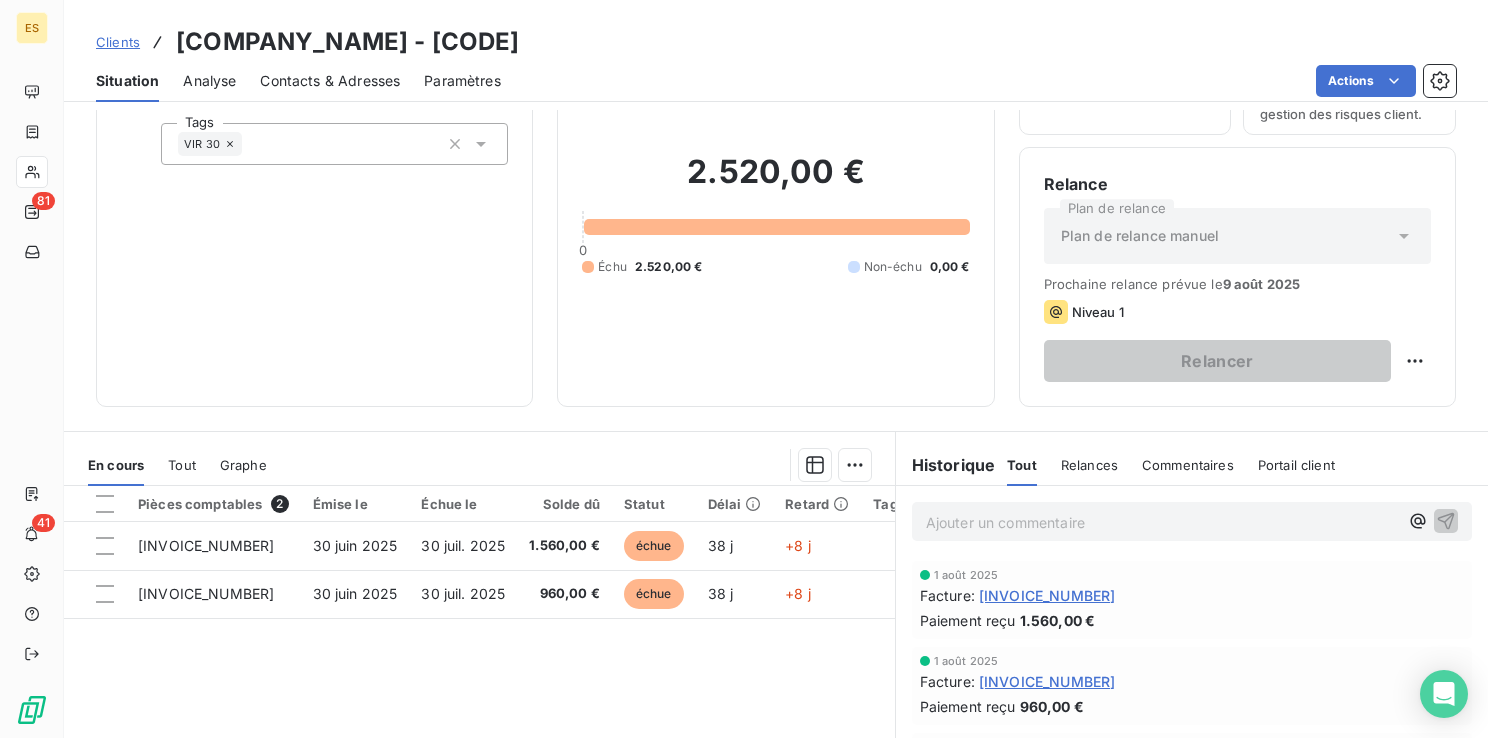 drag, startPoint x: 512, startPoint y: 33, endPoint x: 380, endPoint y: 37, distance: 132.0606 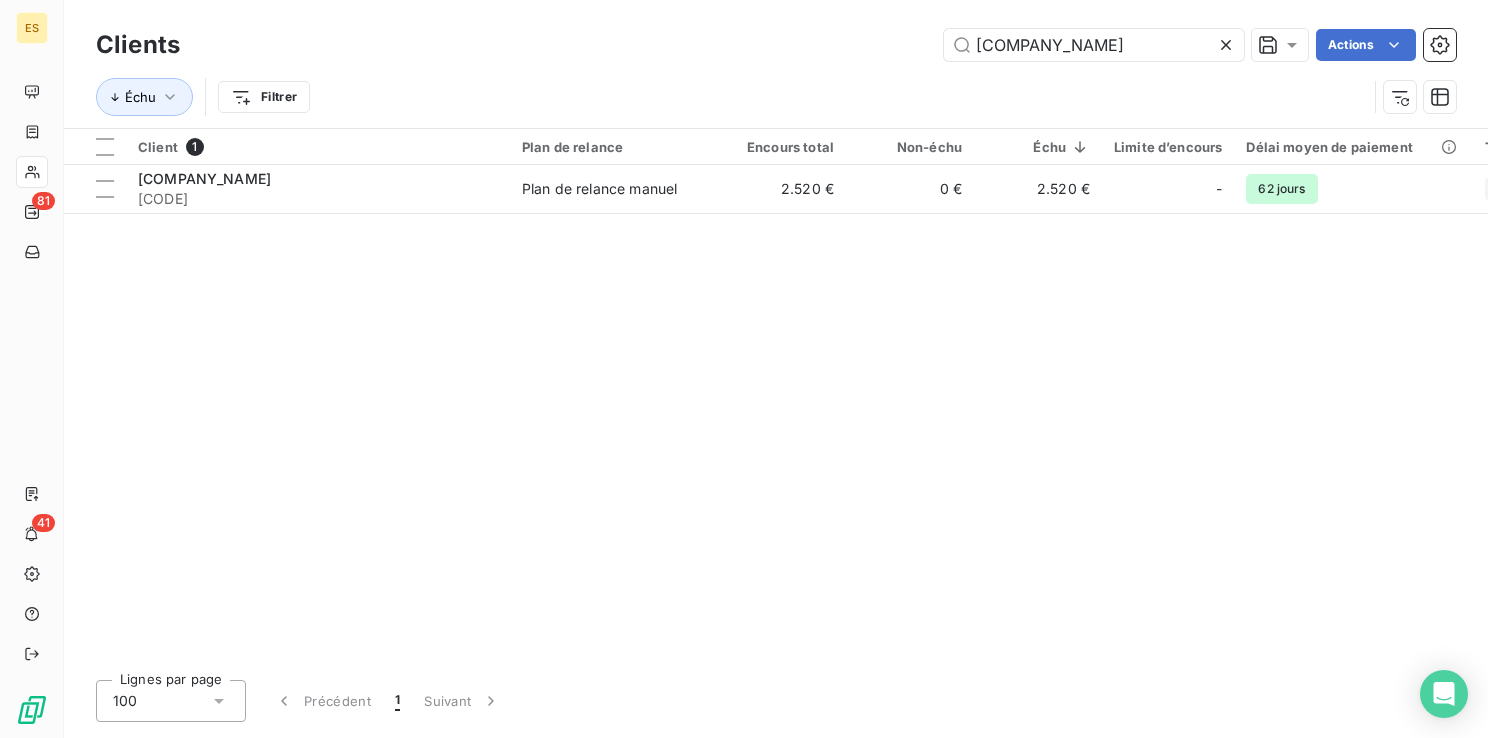 click 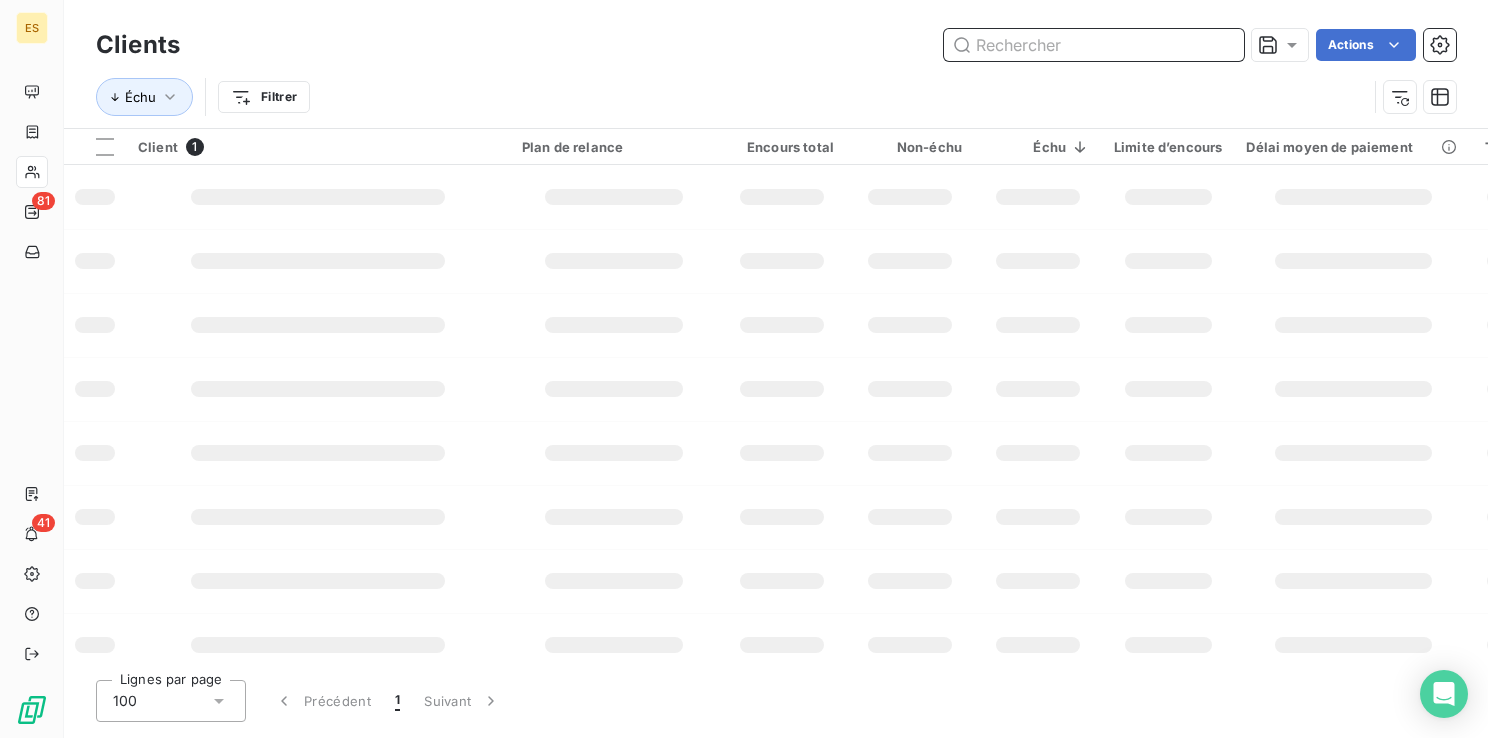 click at bounding box center [1094, 45] 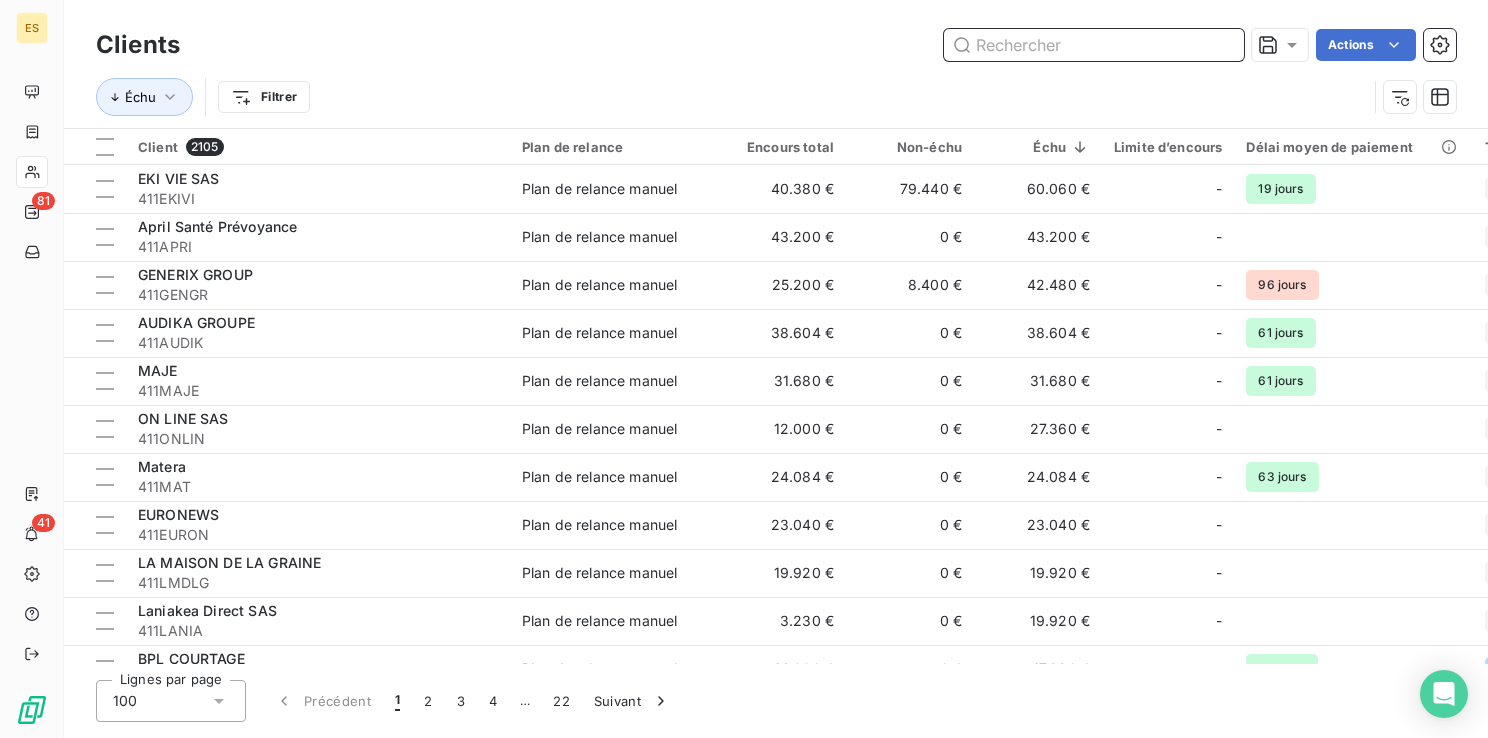 paste on "[COMPANY_NAME]" 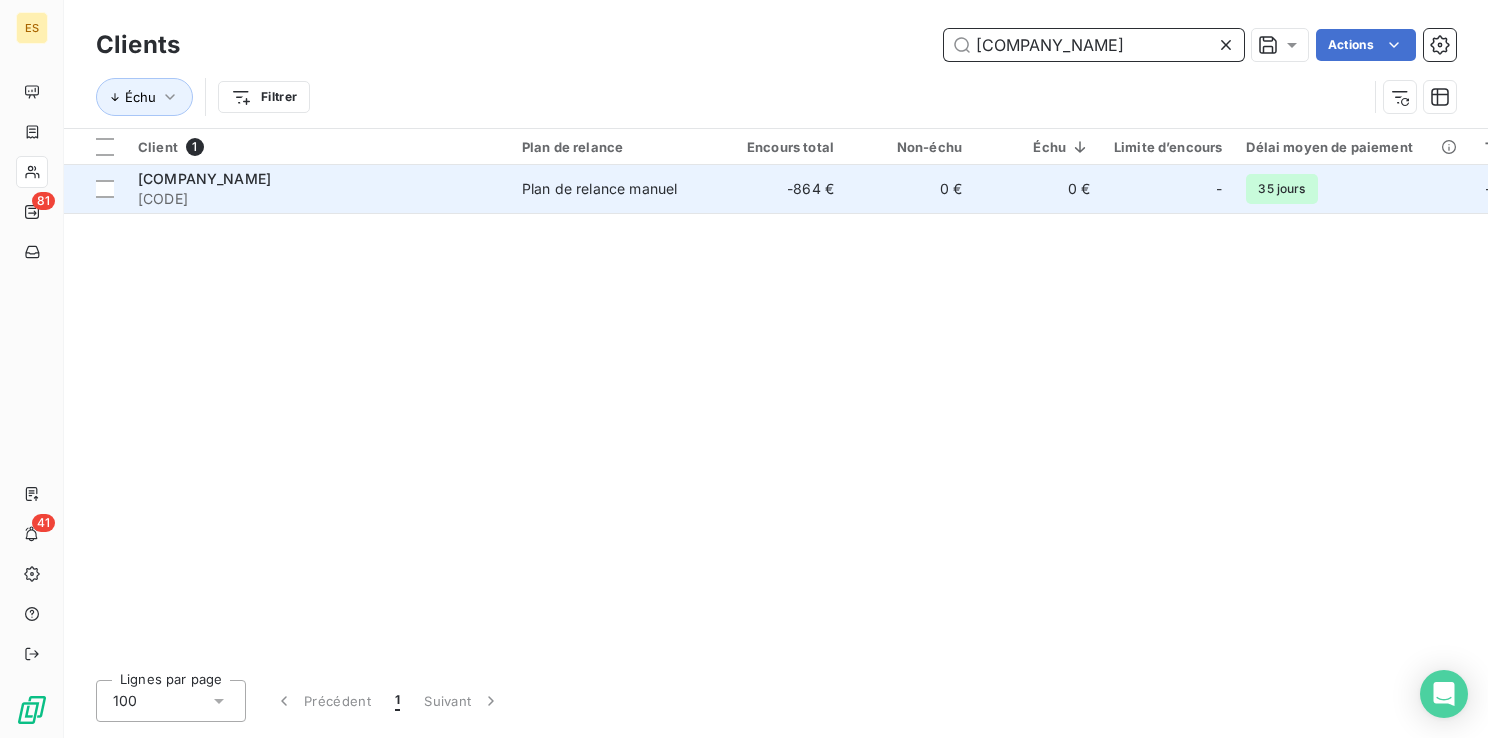 type on "[COMPANY_NAME]" 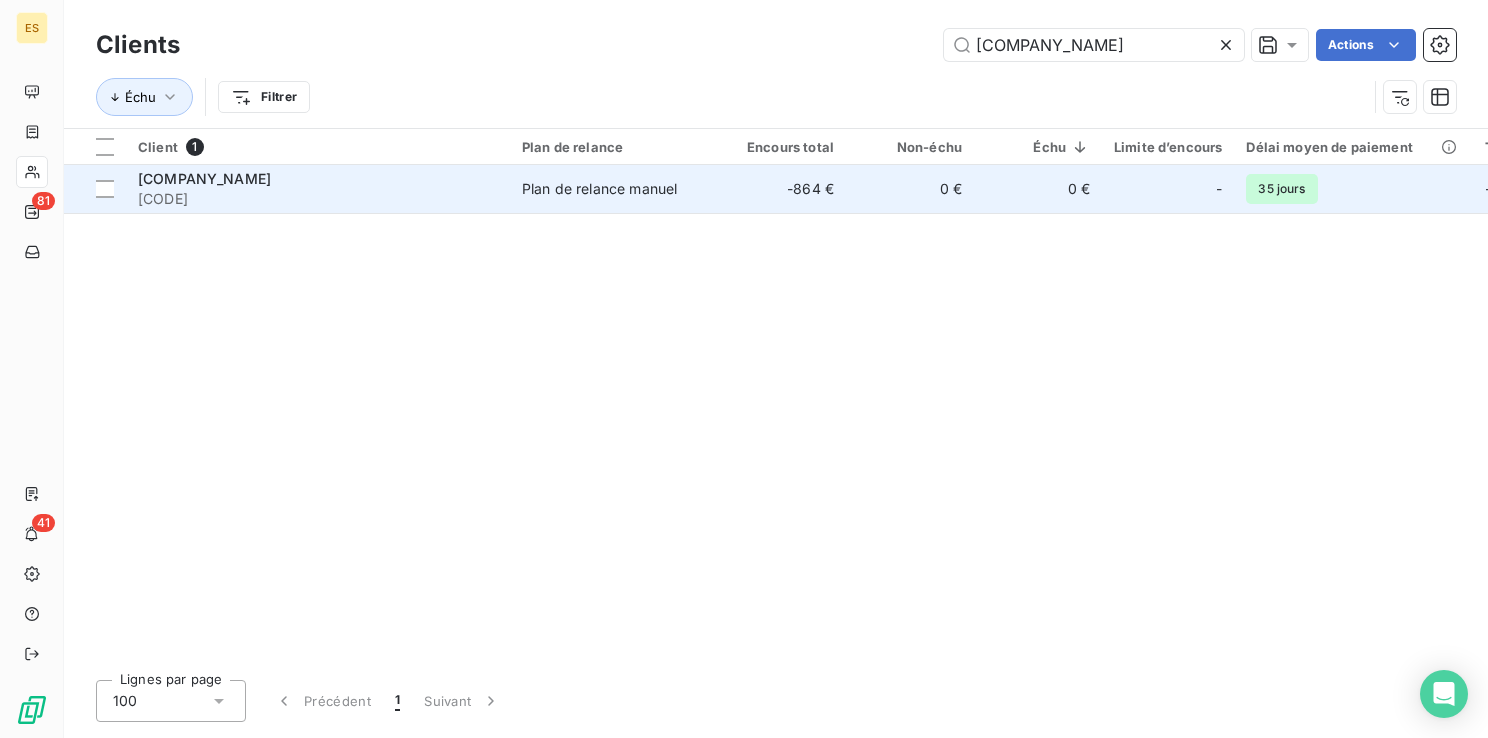 click on "Plan de relance manuel" at bounding box center (614, 189) 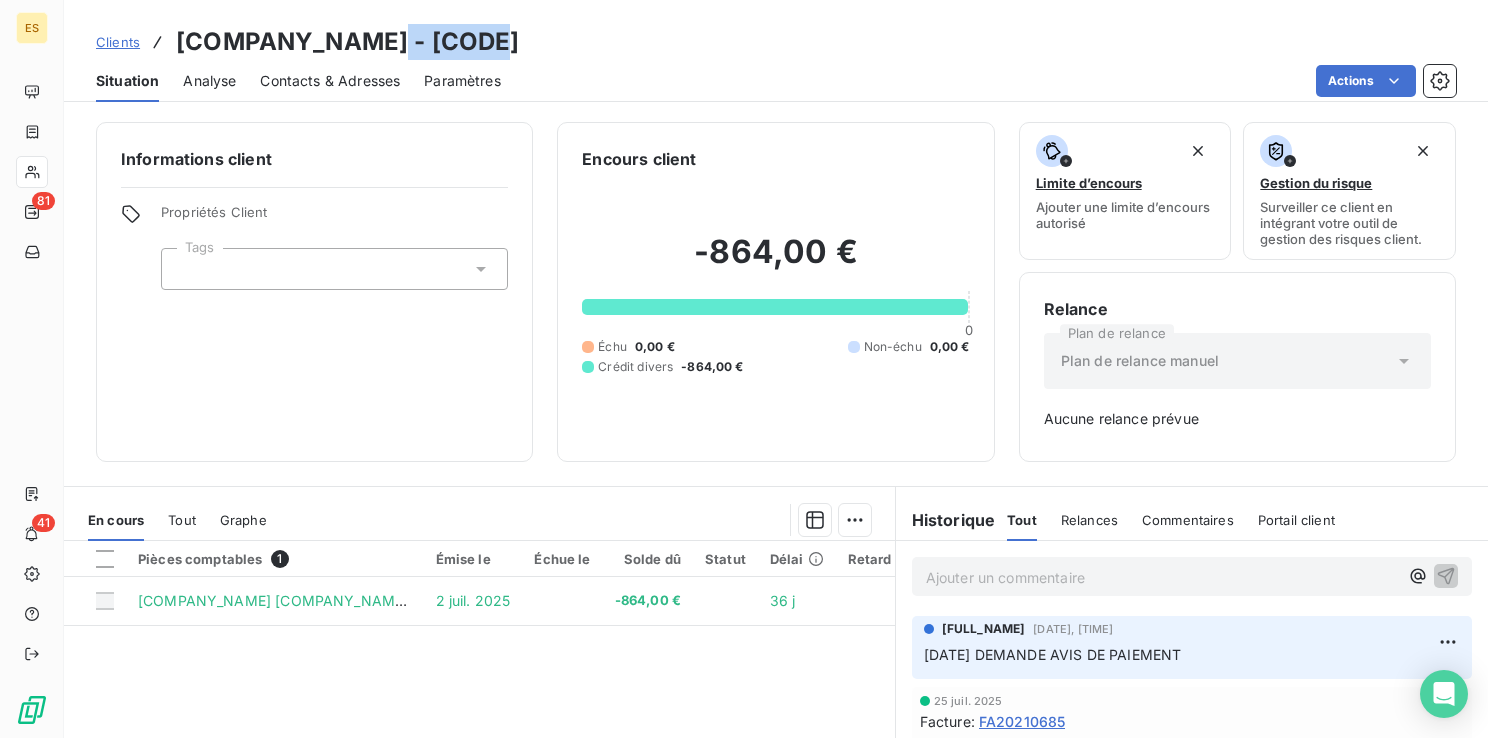 drag, startPoint x: 468, startPoint y: 52, endPoint x: 355, endPoint y: 44, distance: 113.28283 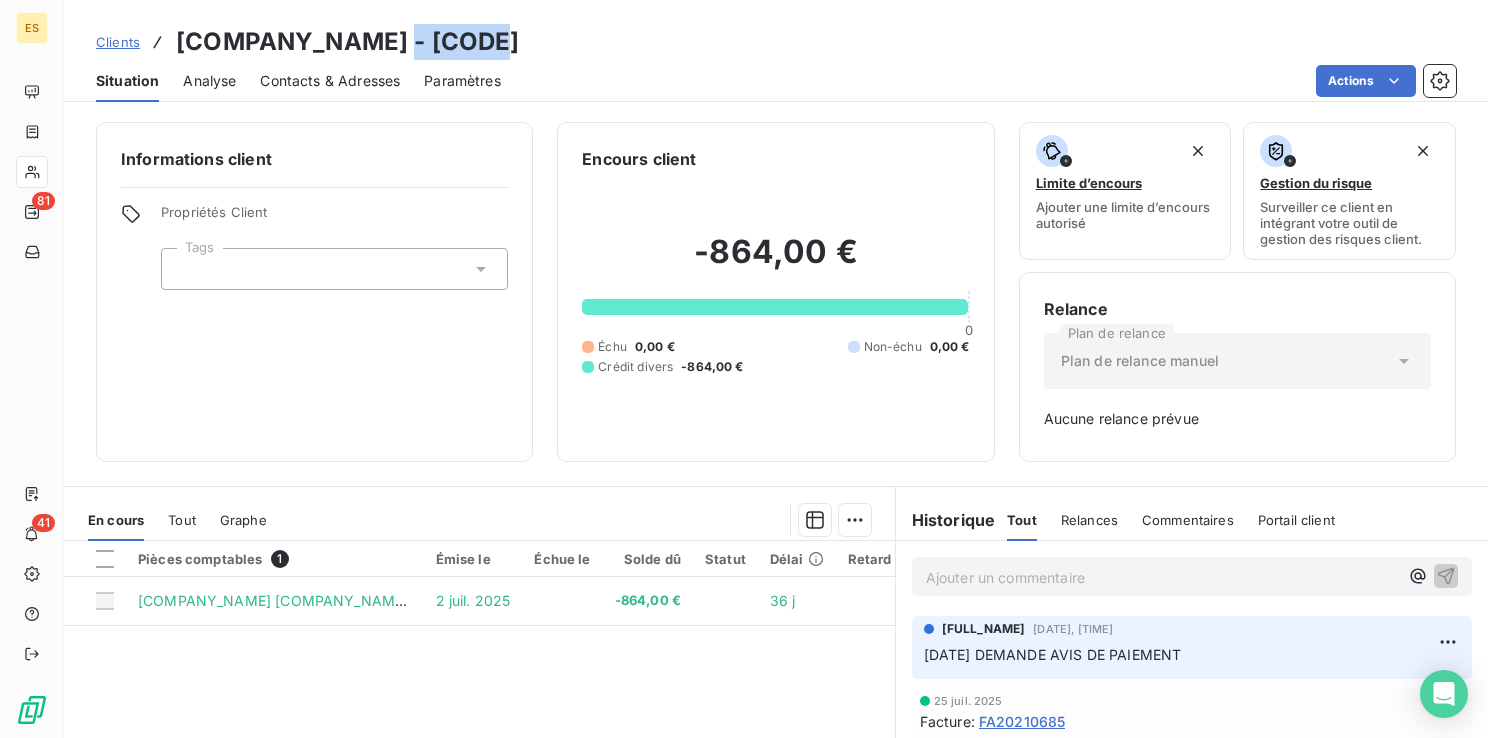 copy on "[CODE]" 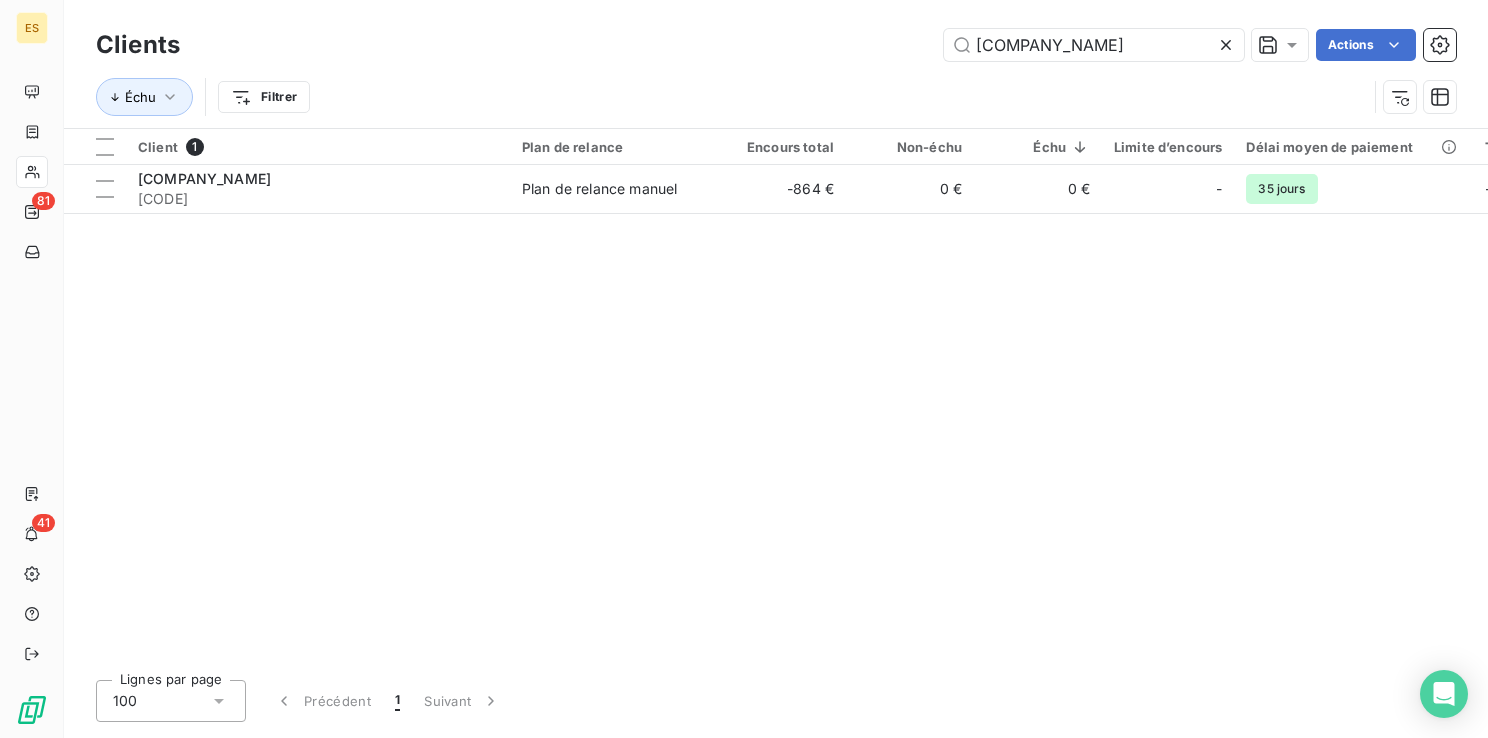 click 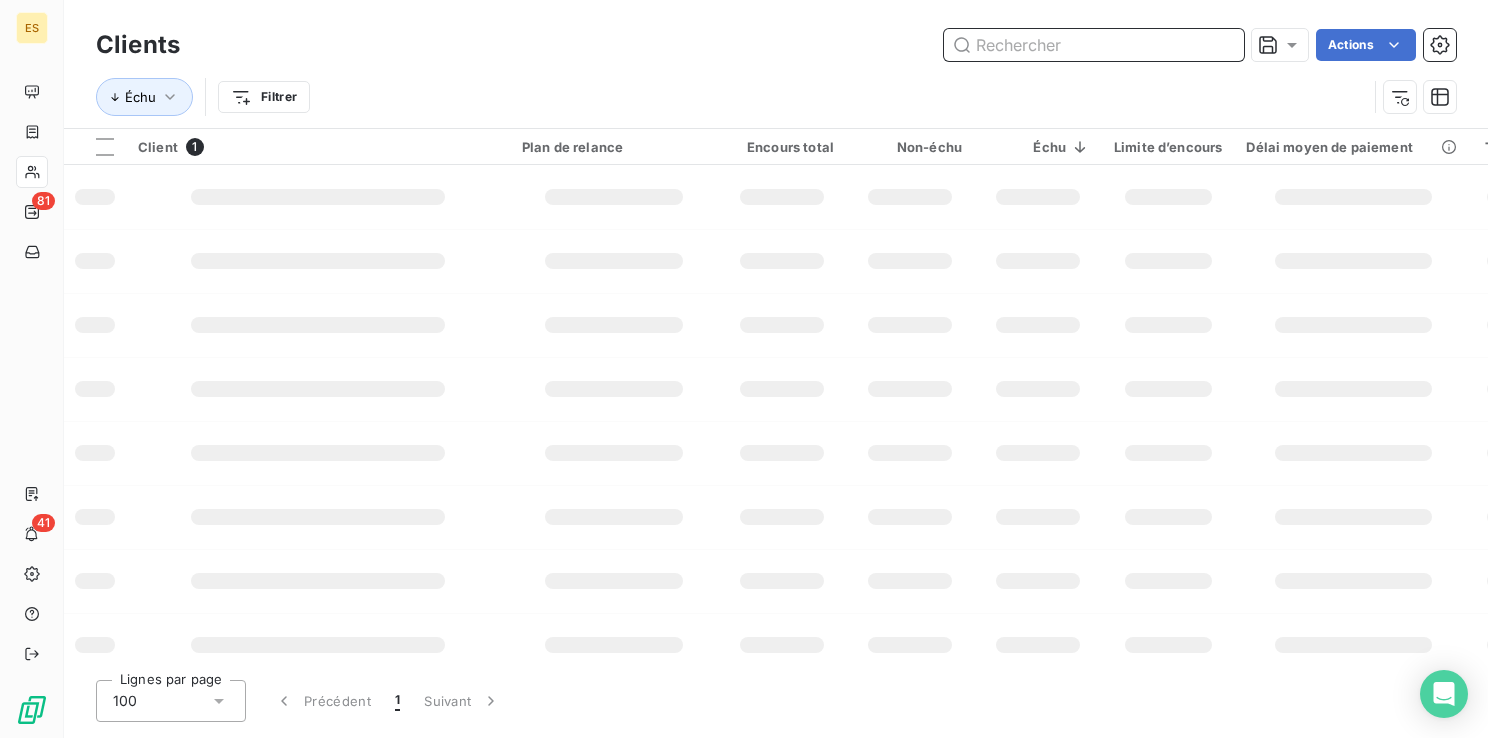 click at bounding box center (1094, 45) 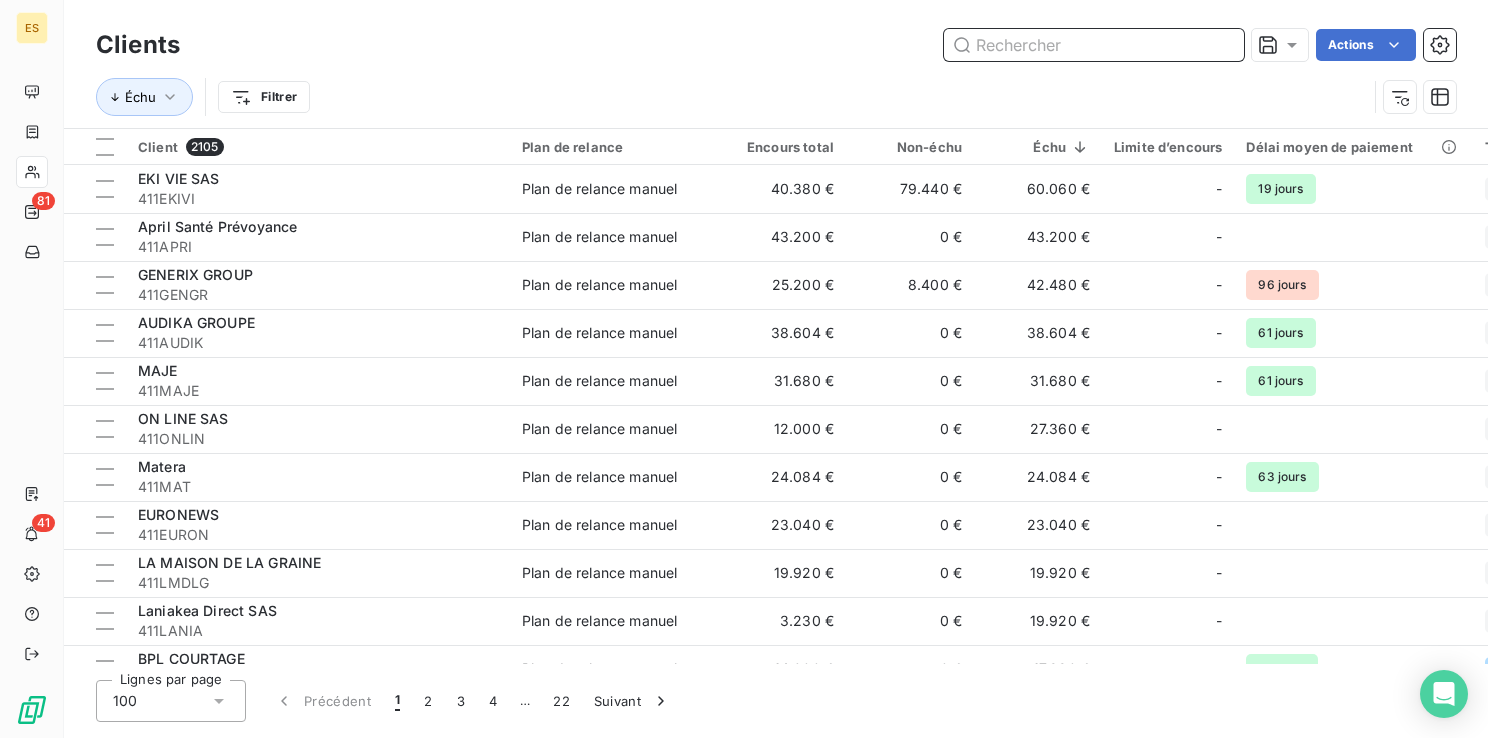 paste on "[COMPANY_NAME]" 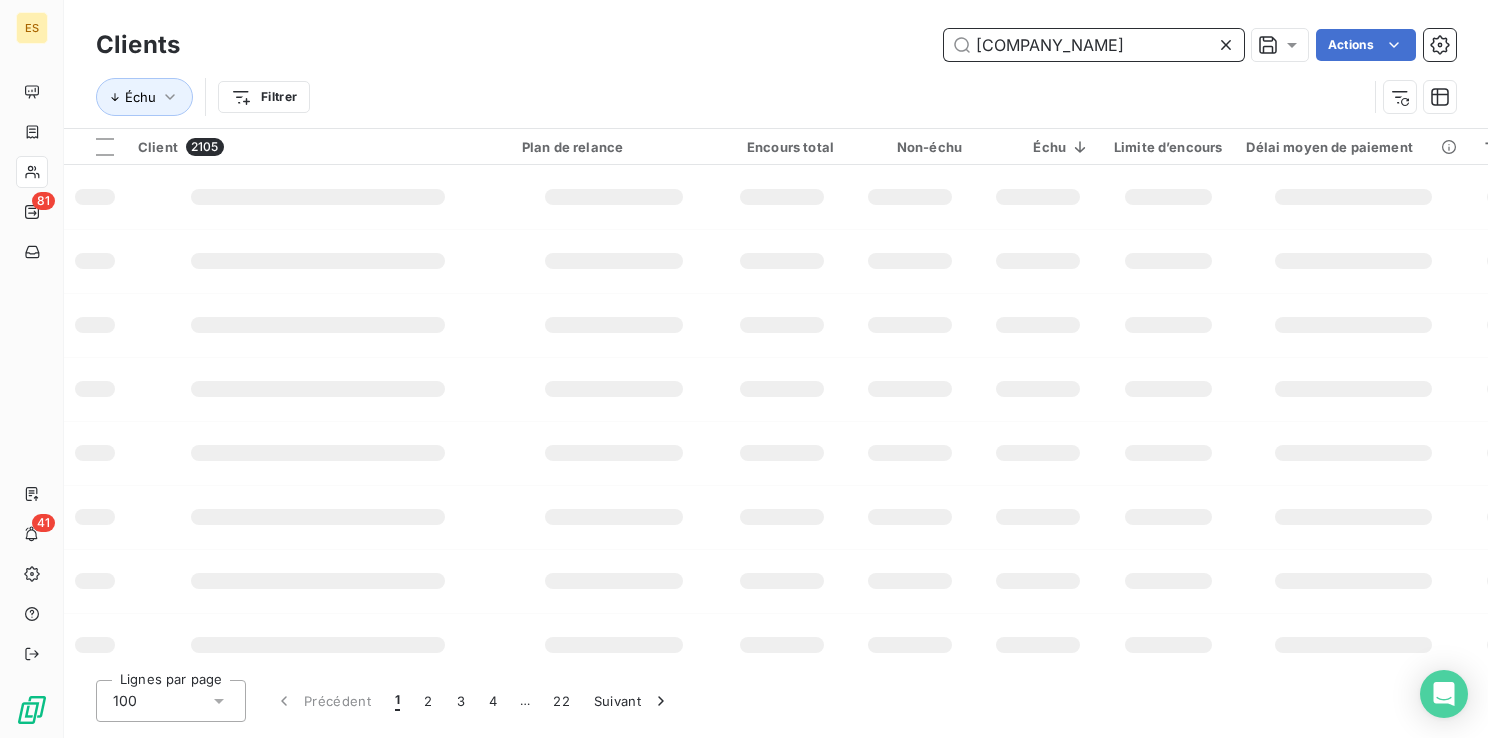 scroll, scrollTop: 0, scrollLeft: 84, axis: horizontal 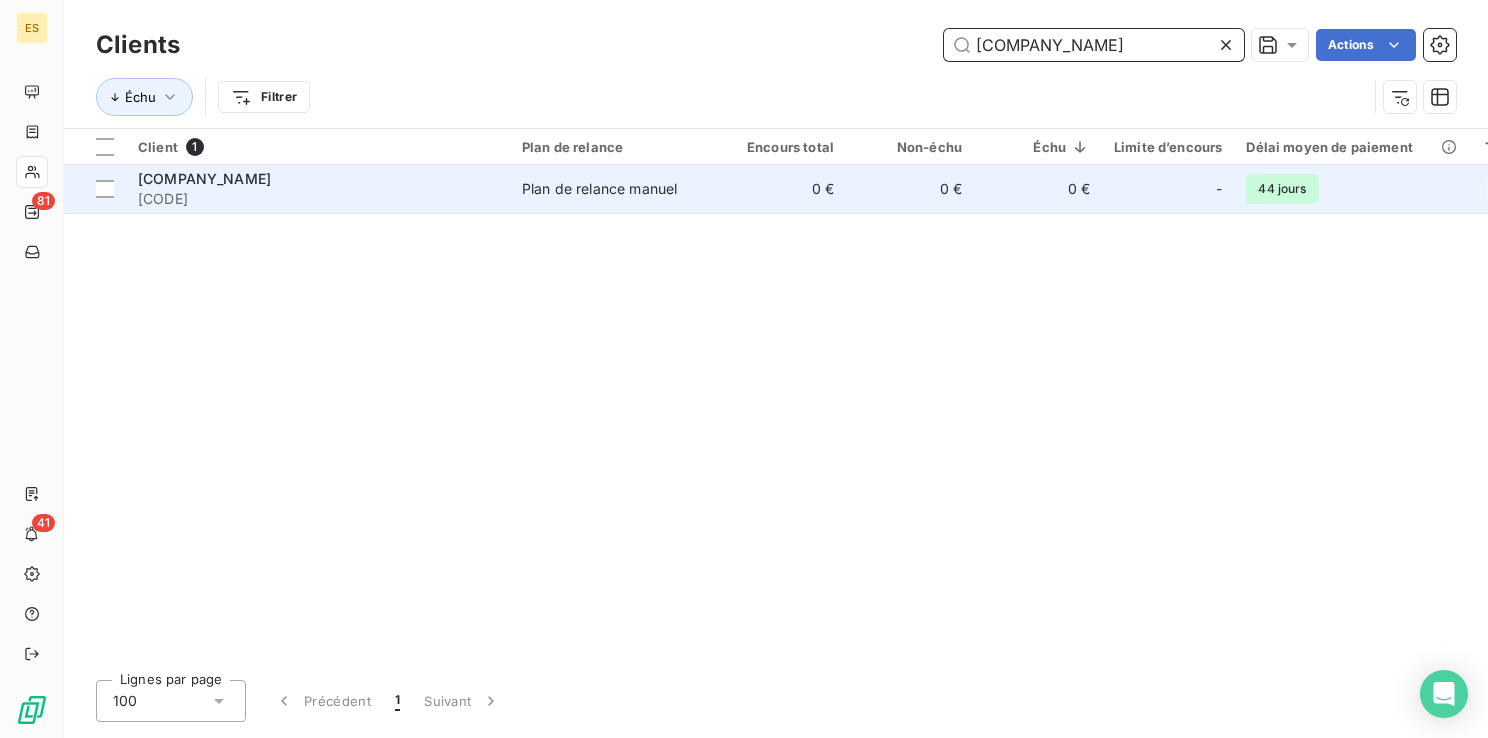 type on "[COMPANY_NAME]" 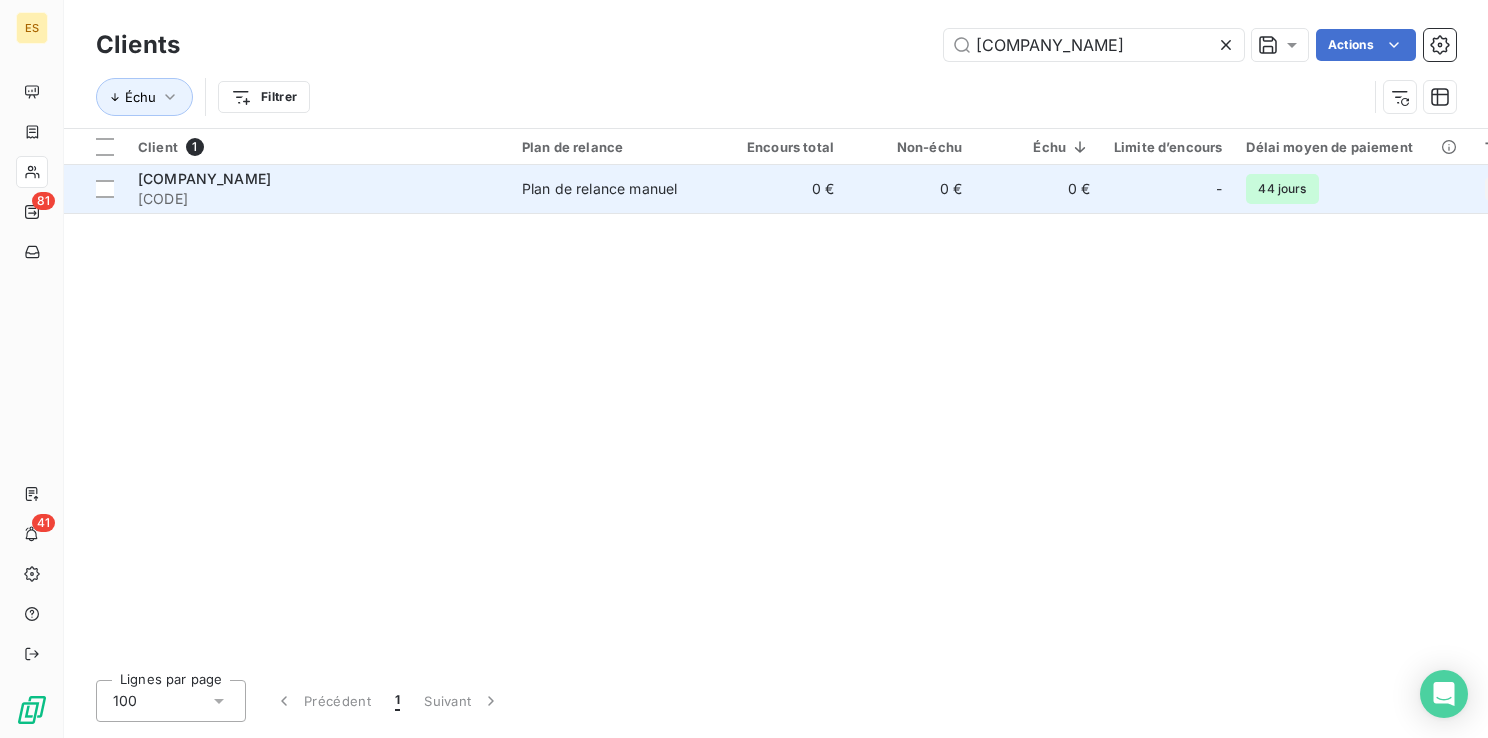 scroll, scrollTop: 0, scrollLeft: 0, axis: both 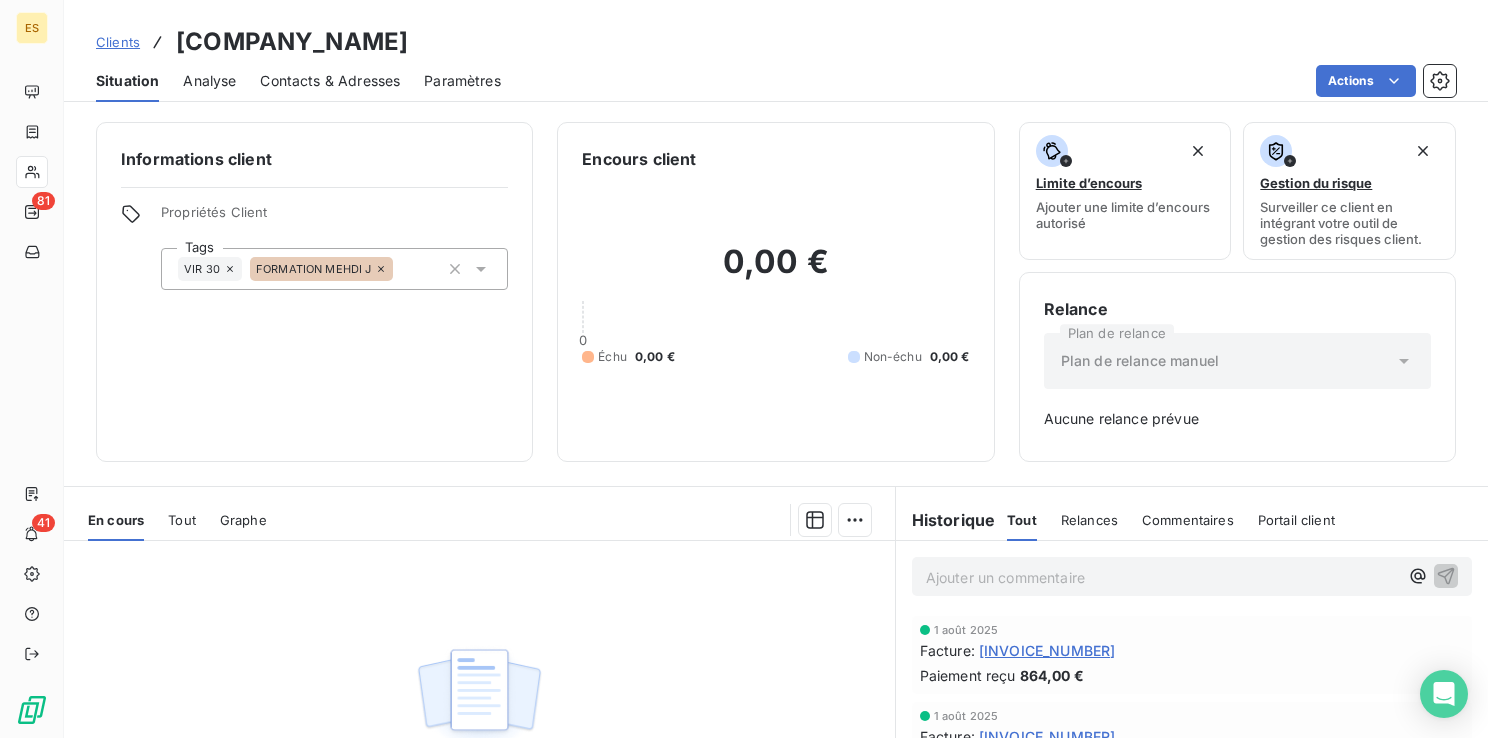 click on "Clients" at bounding box center [118, 42] 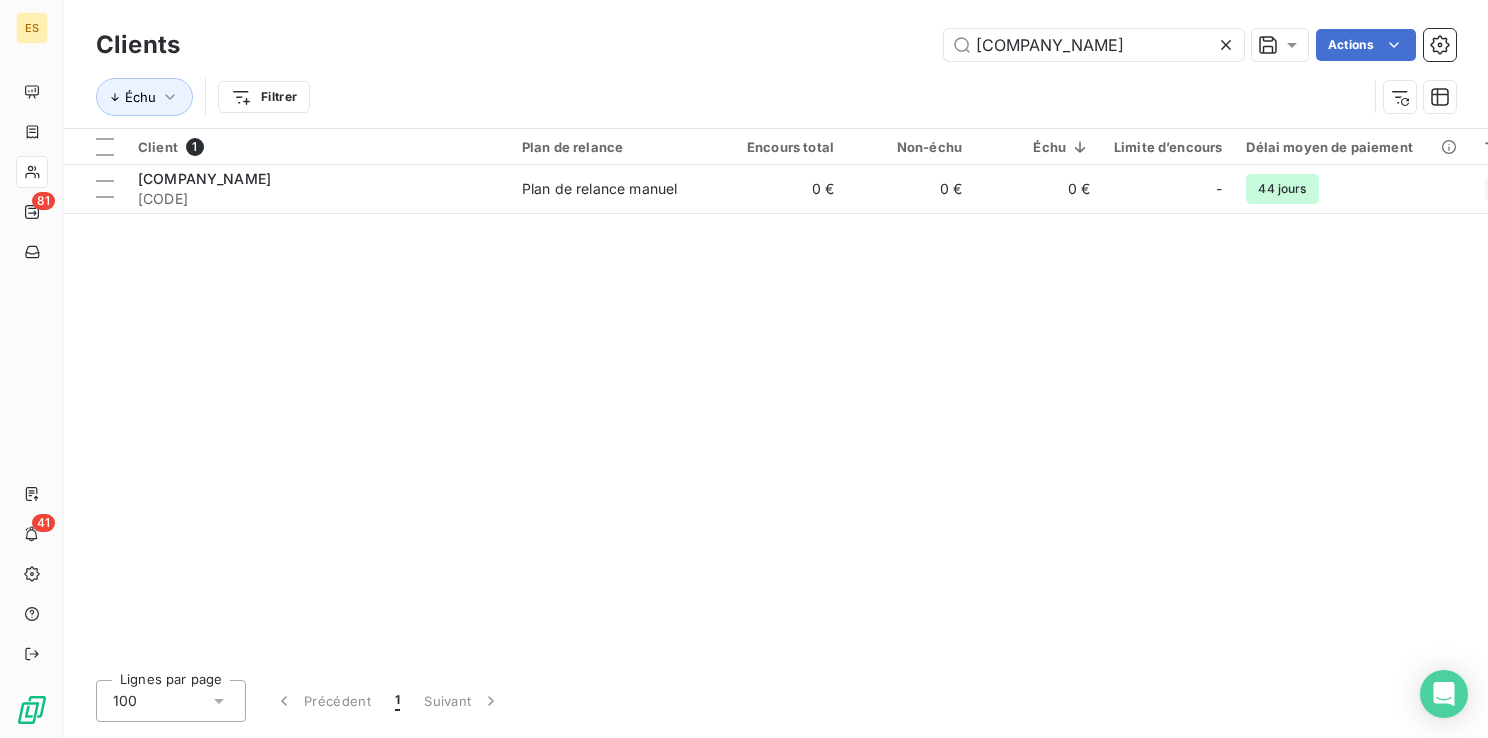 scroll, scrollTop: 0, scrollLeft: 84, axis: horizontal 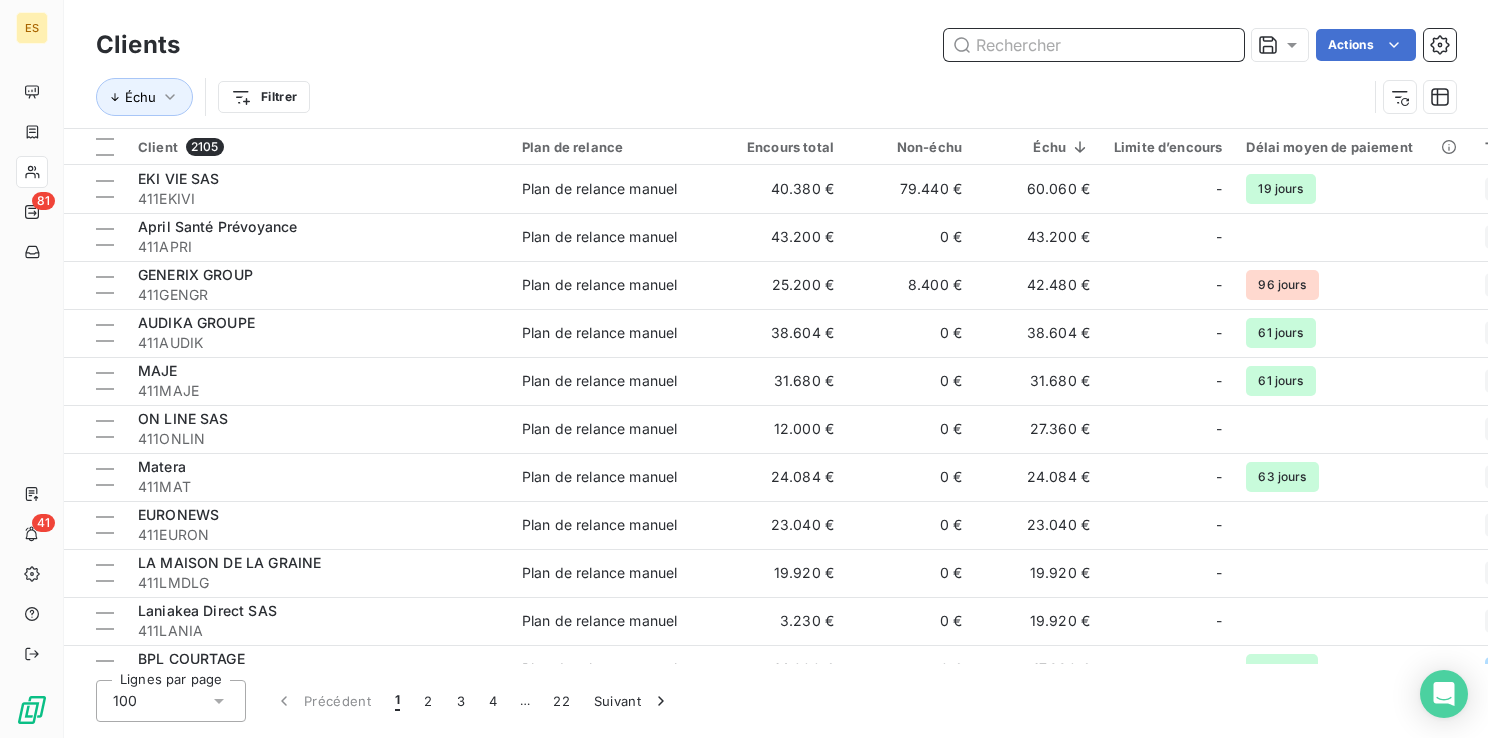 click at bounding box center (1094, 45) 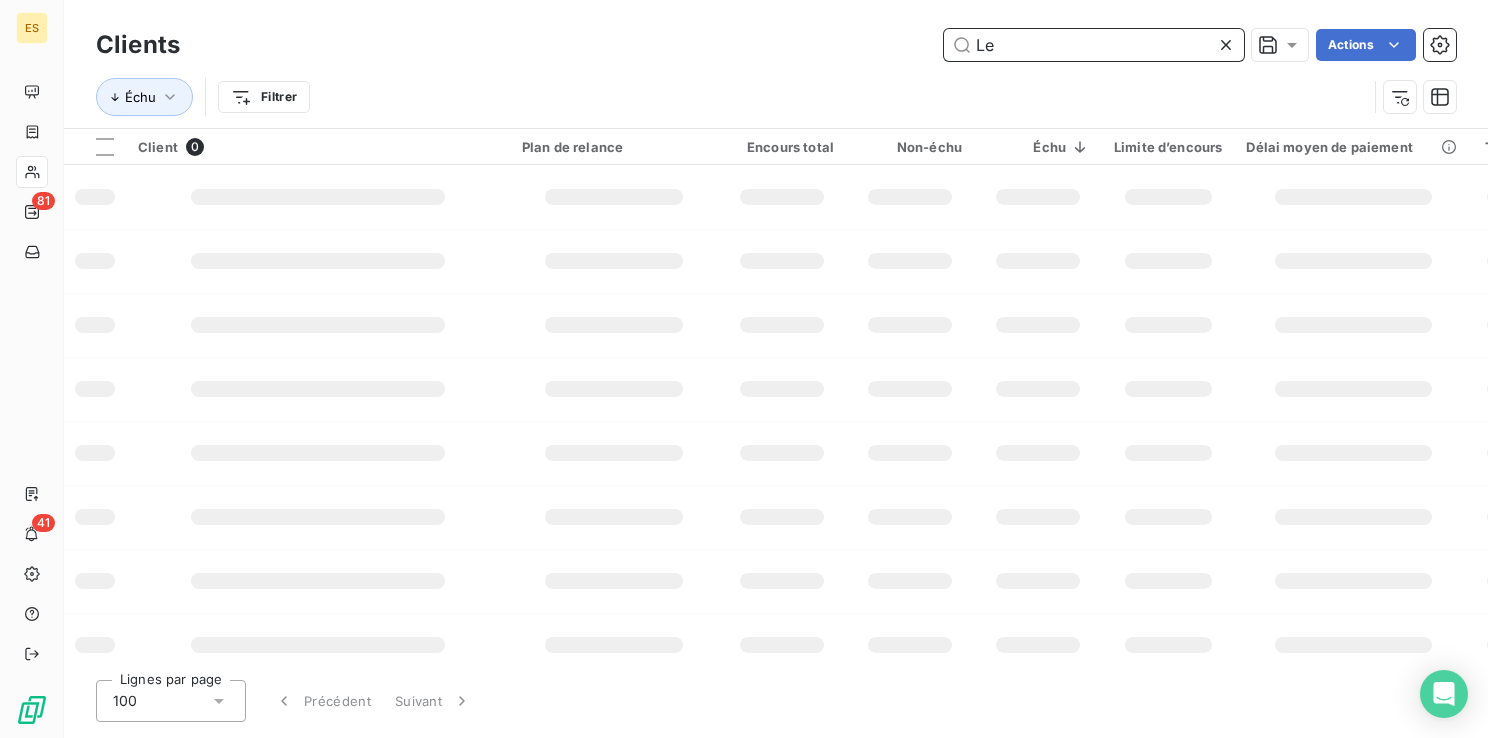 type on "L" 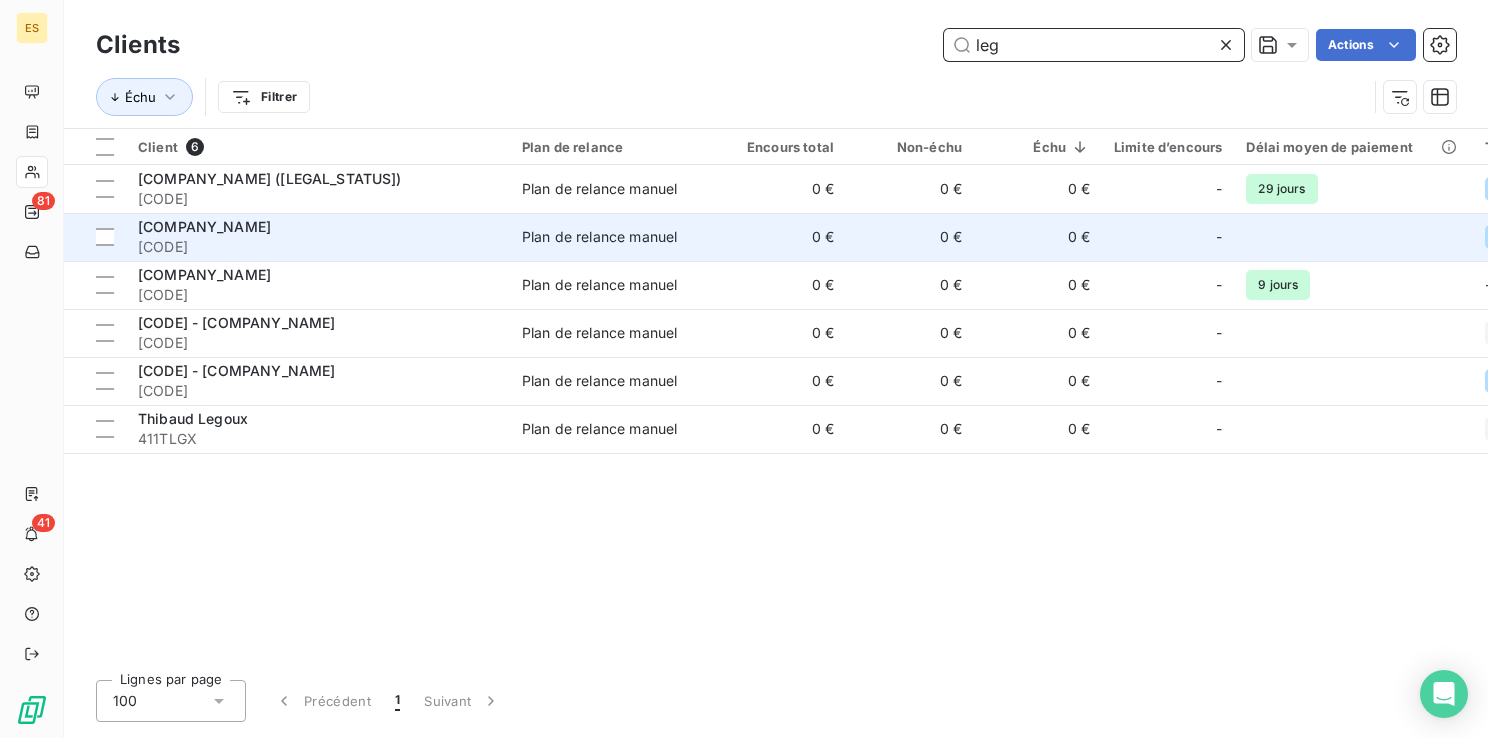 type on "leg" 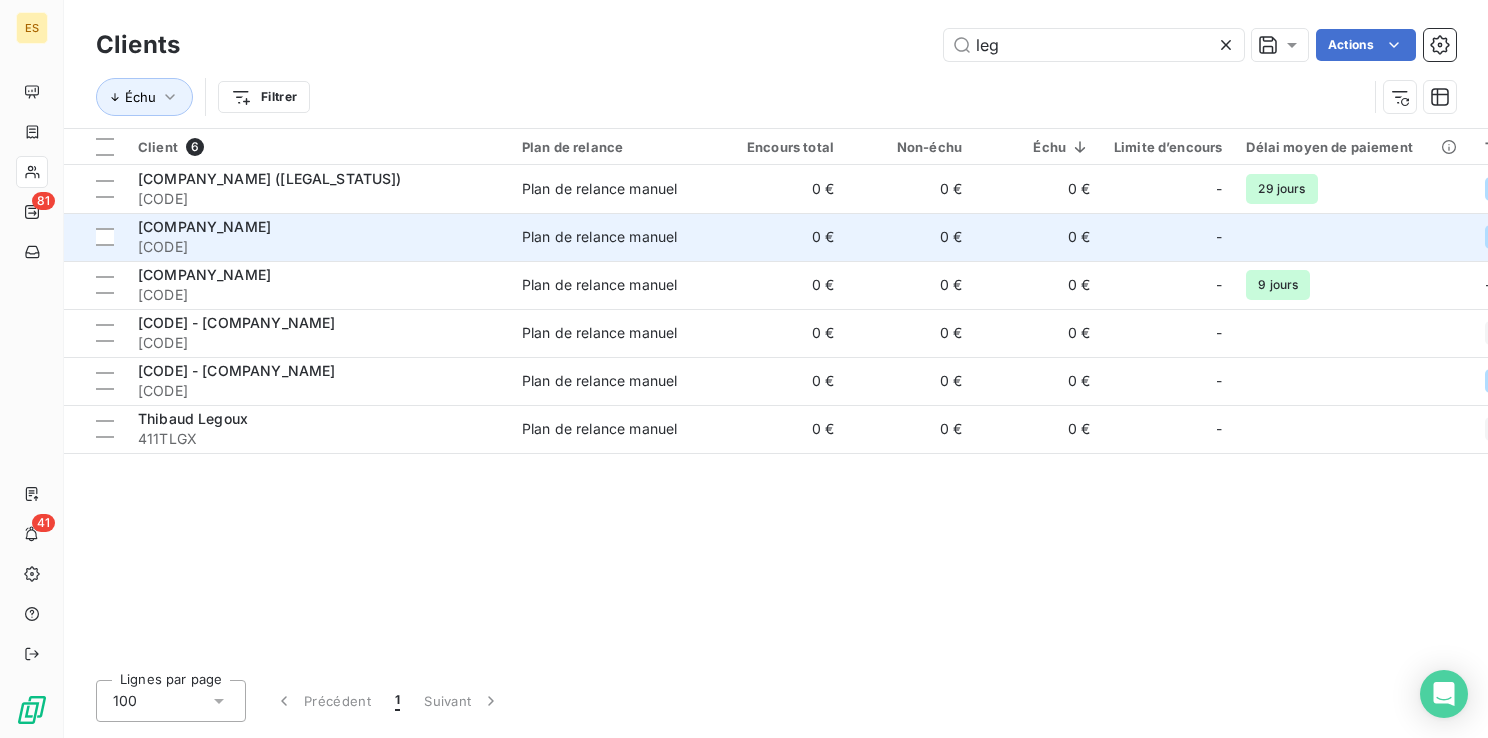 click on "[CODE]" at bounding box center [318, 247] 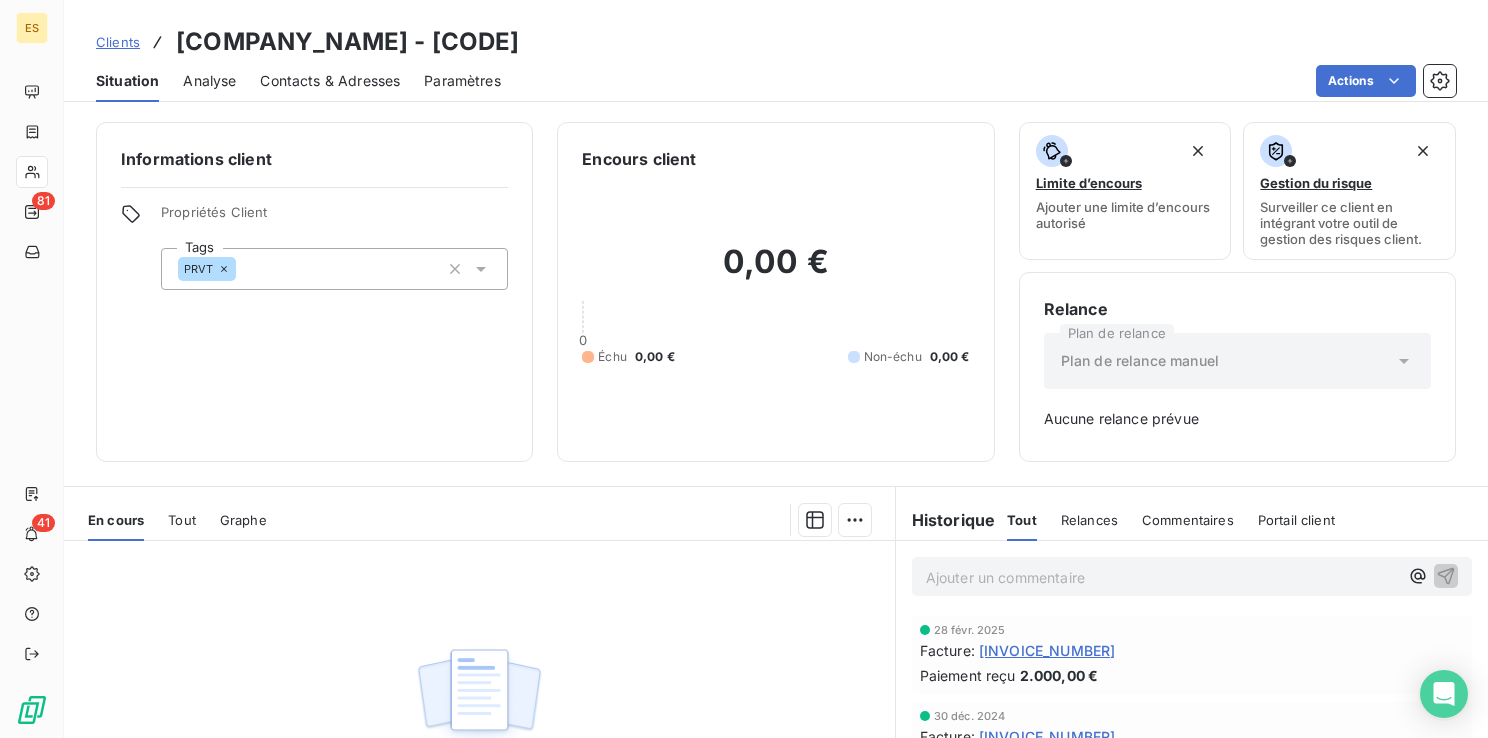 click on "Clients" at bounding box center [118, 42] 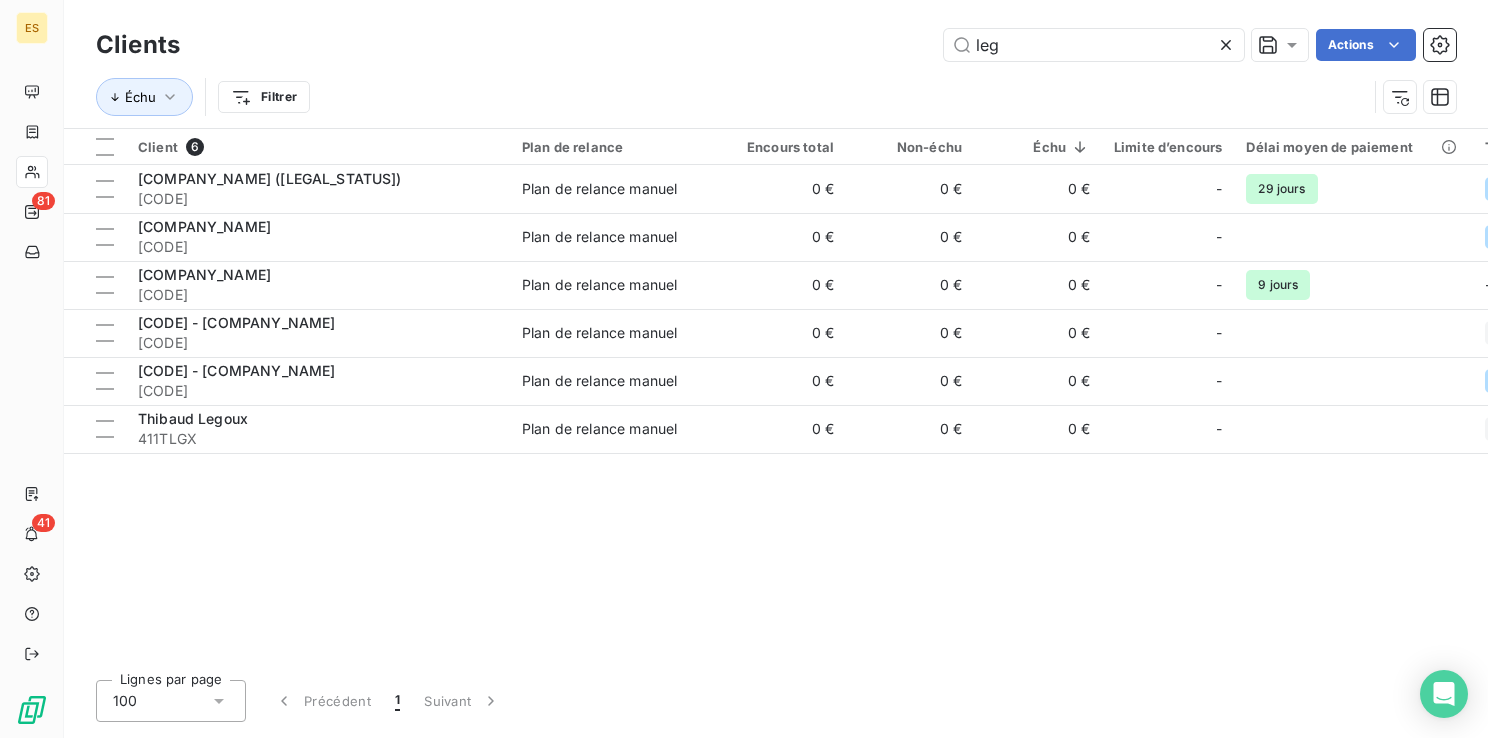 click 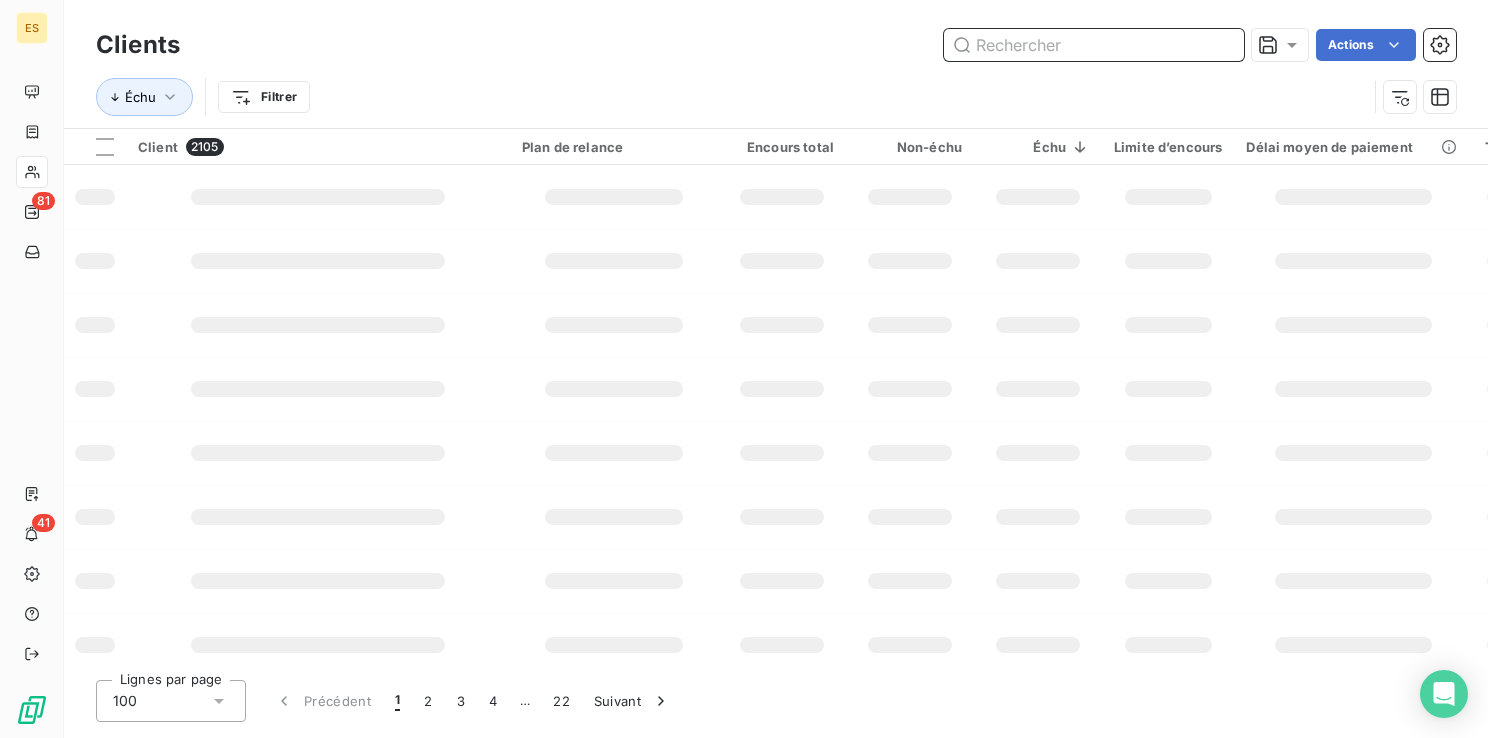 click at bounding box center [1094, 45] 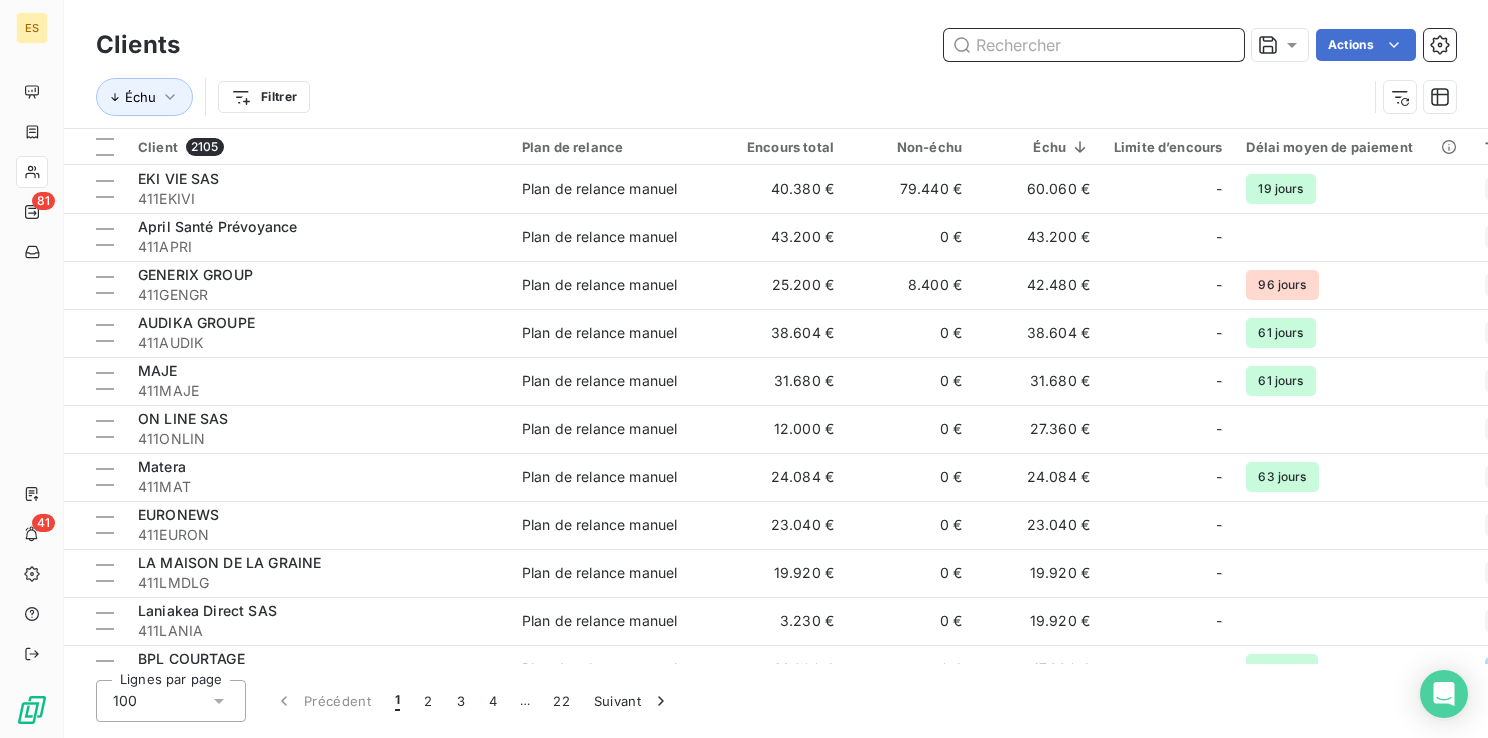paste on "[COMPANY_NAME]" 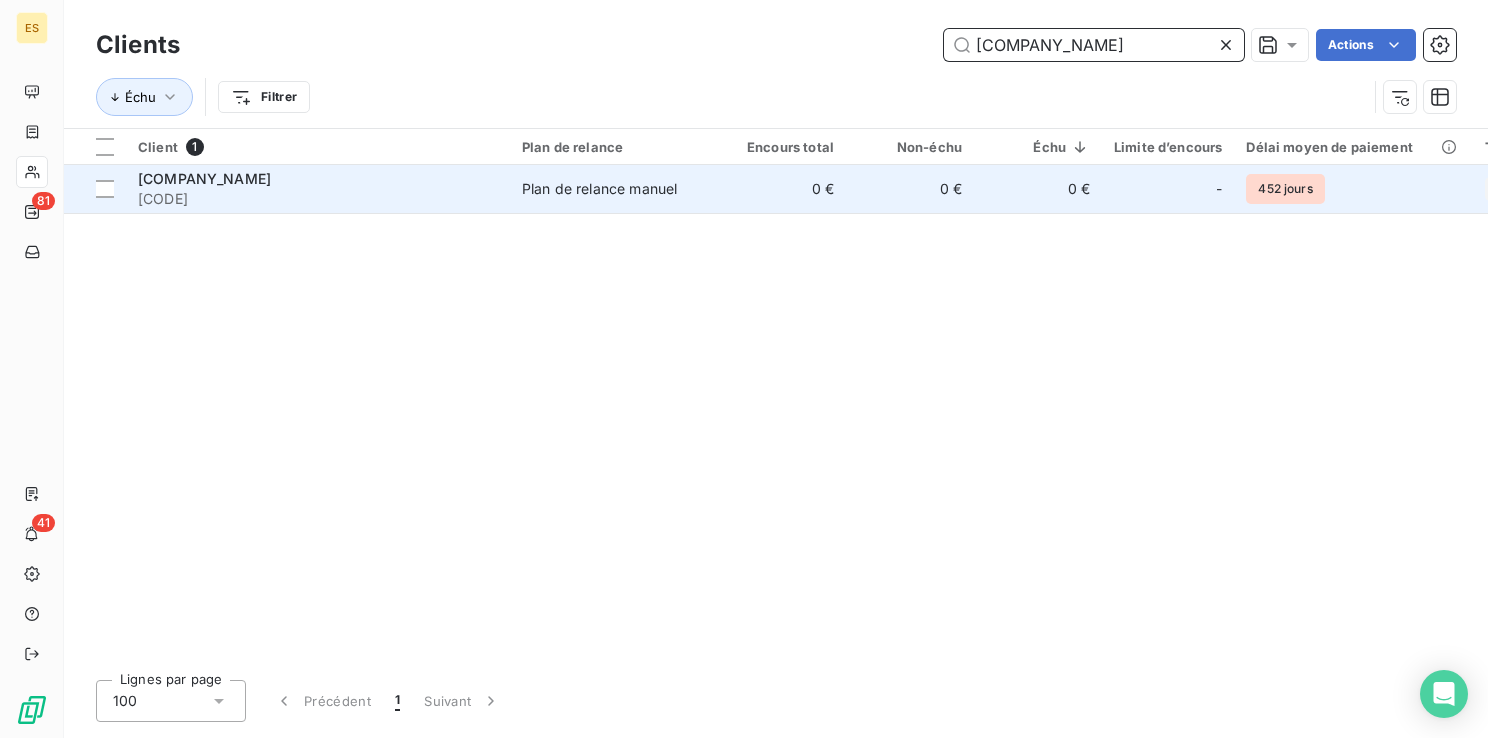 type on "[COMPANY_NAME]" 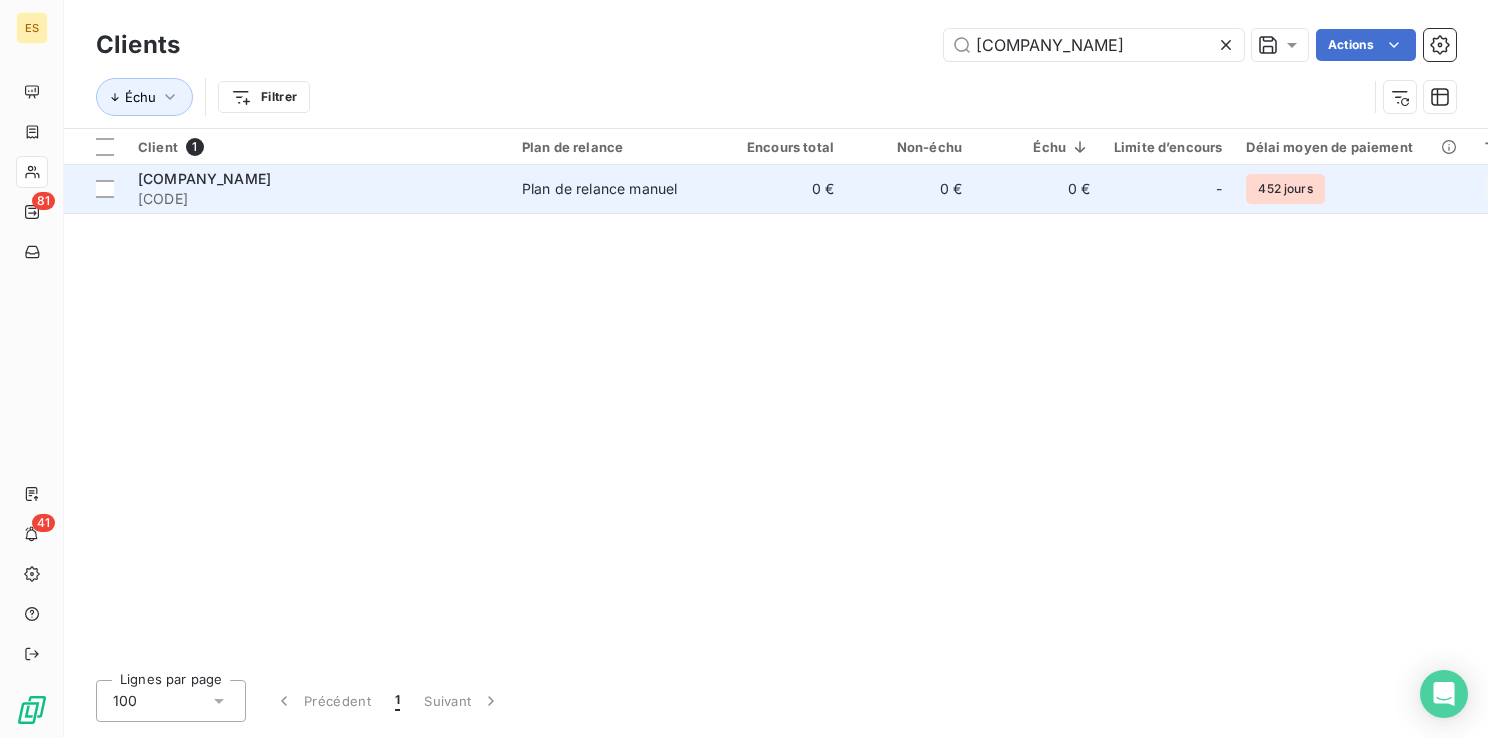 click on "[COMPANY_NAME]" at bounding box center (318, 179) 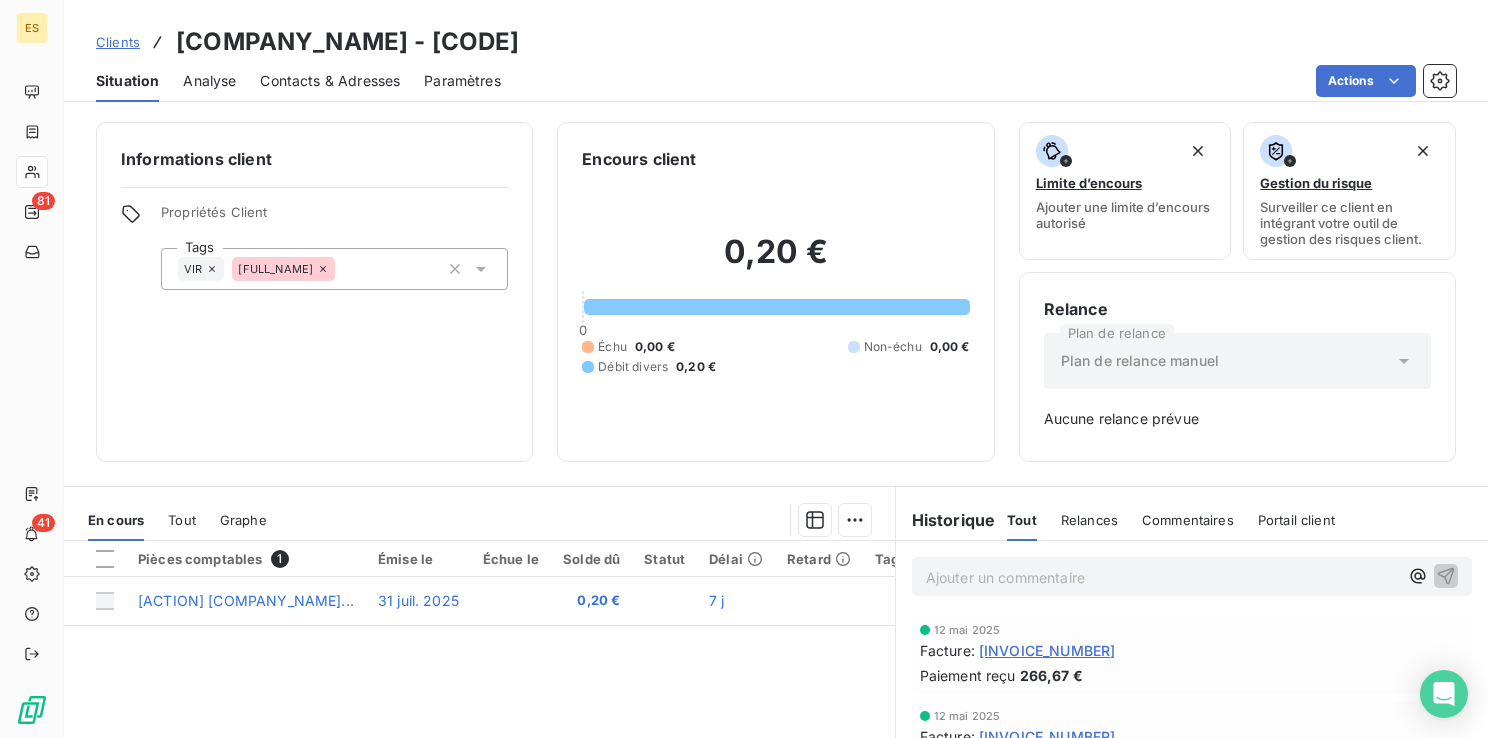 drag, startPoint x: 530, startPoint y: 42, endPoint x: 647, endPoint y: 36, distance: 117.15375 